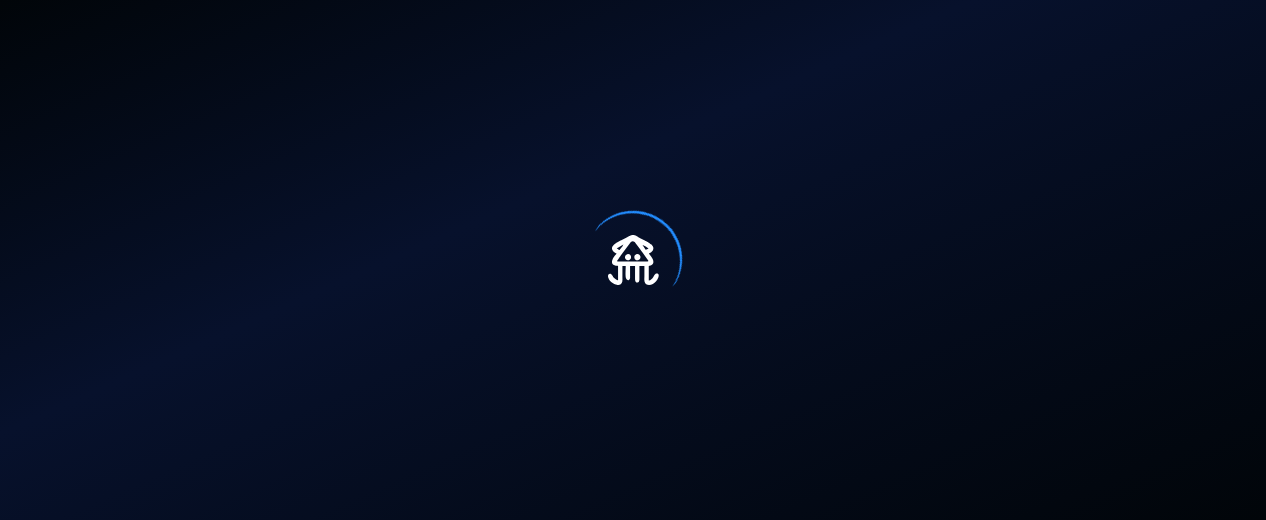 scroll, scrollTop: 0, scrollLeft: 0, axis: both 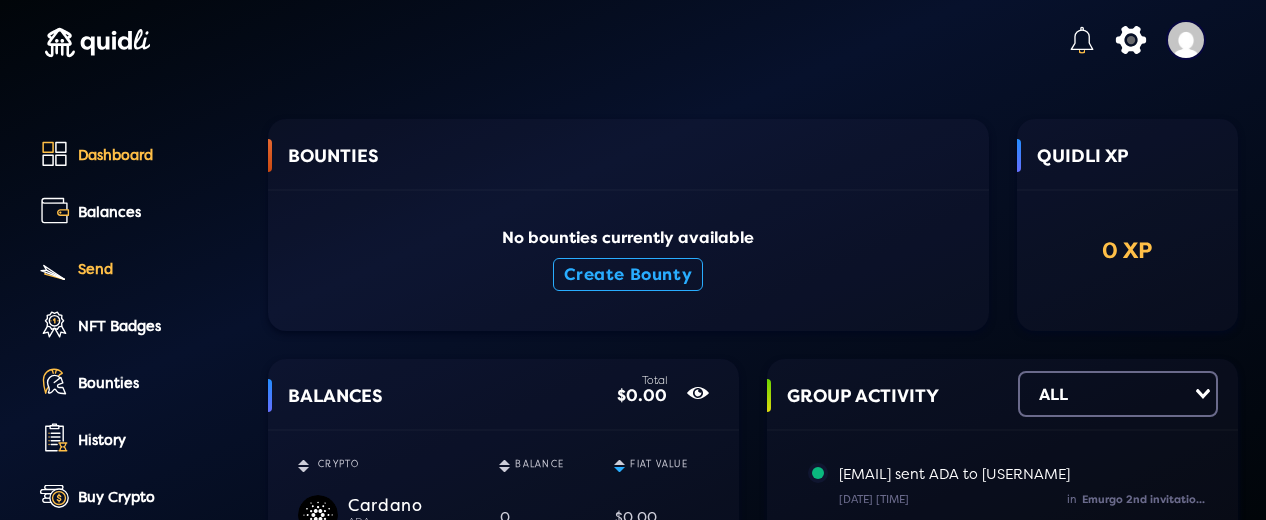 click on "Send" 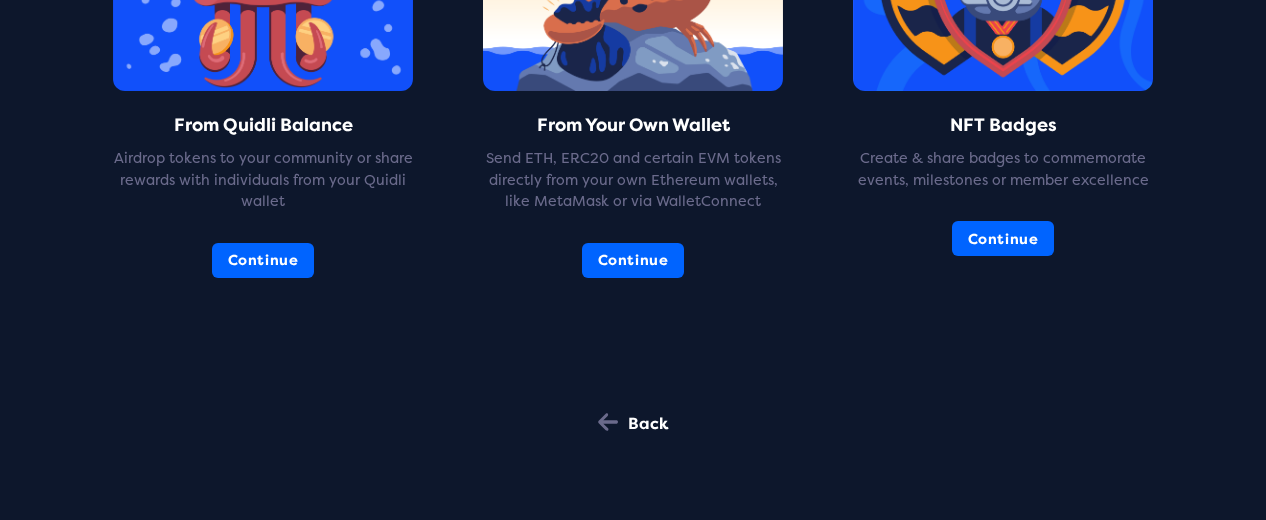 scroll, scrollTop: 372, scrollLeft: 0, axis: vertical 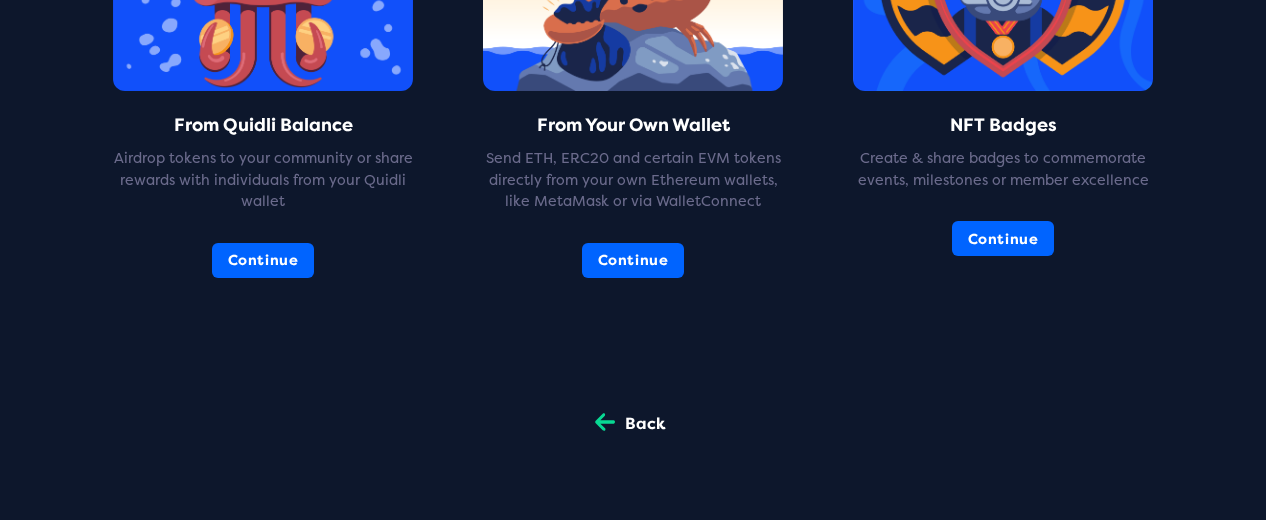 click on "Back" at bounding box center [645, 424] 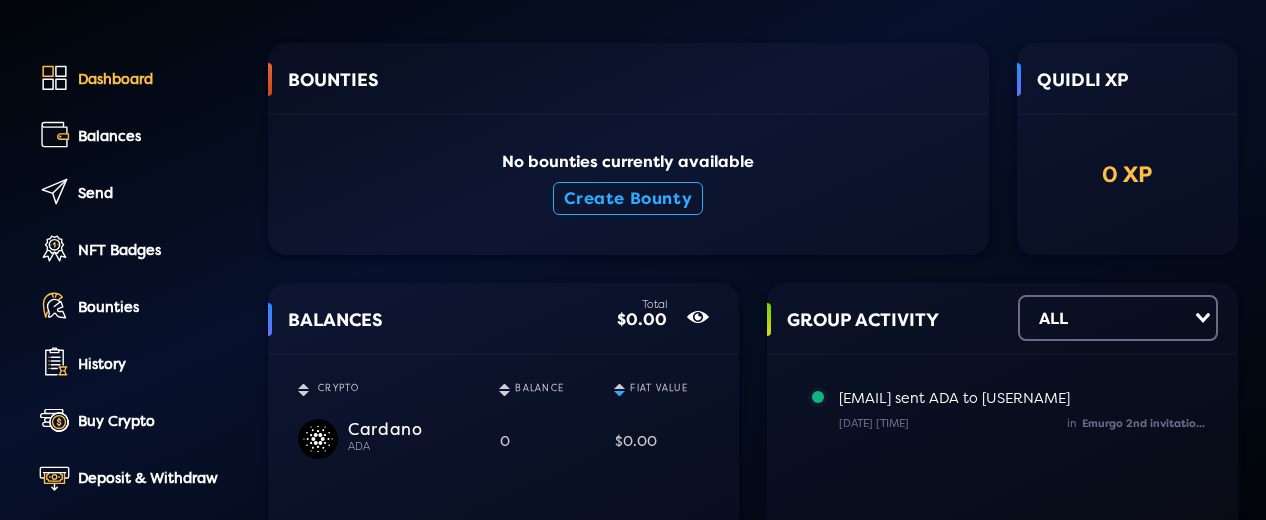 scroll, scrollTop: 300, scrollLeft: 0, axis: vertical 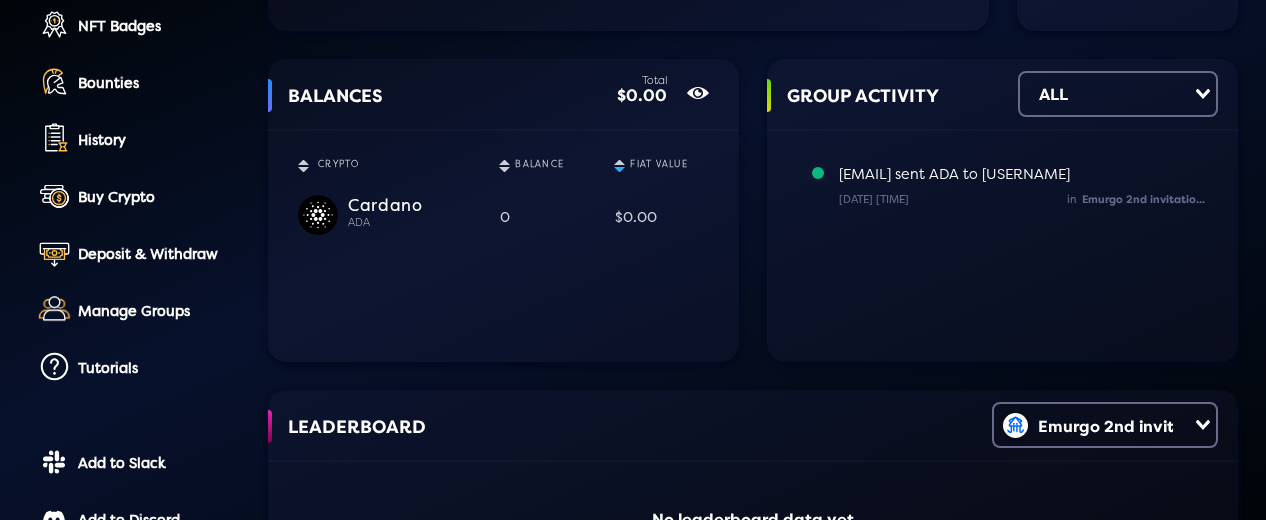 click on "Cardano" at bounding box center (413, 204) 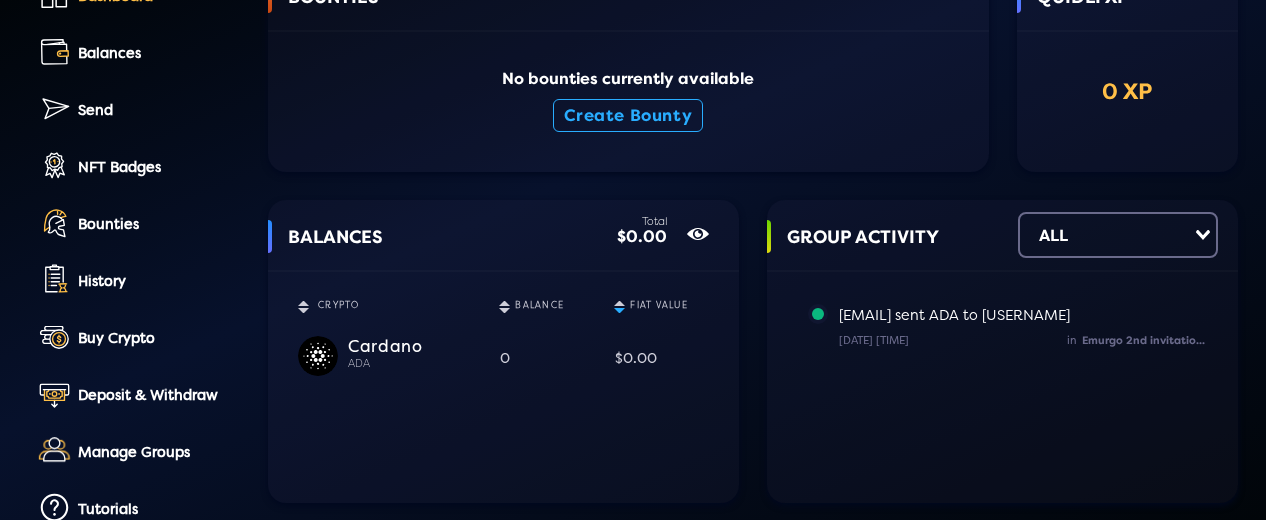 scroll, scrollTop: 0, scrollLeft: 0, axis: both 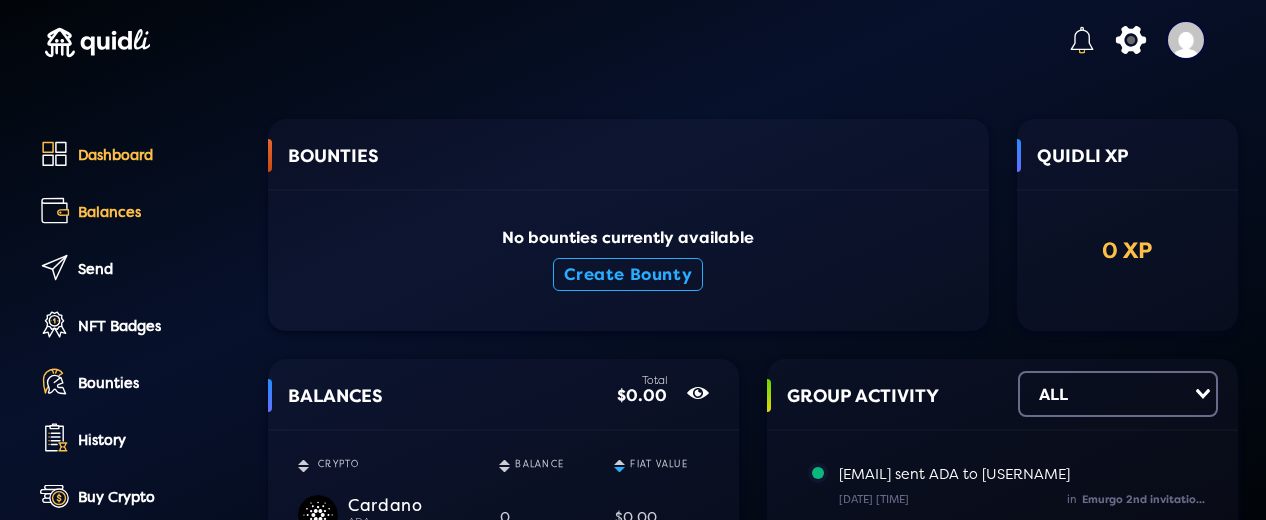 click on "Balances" 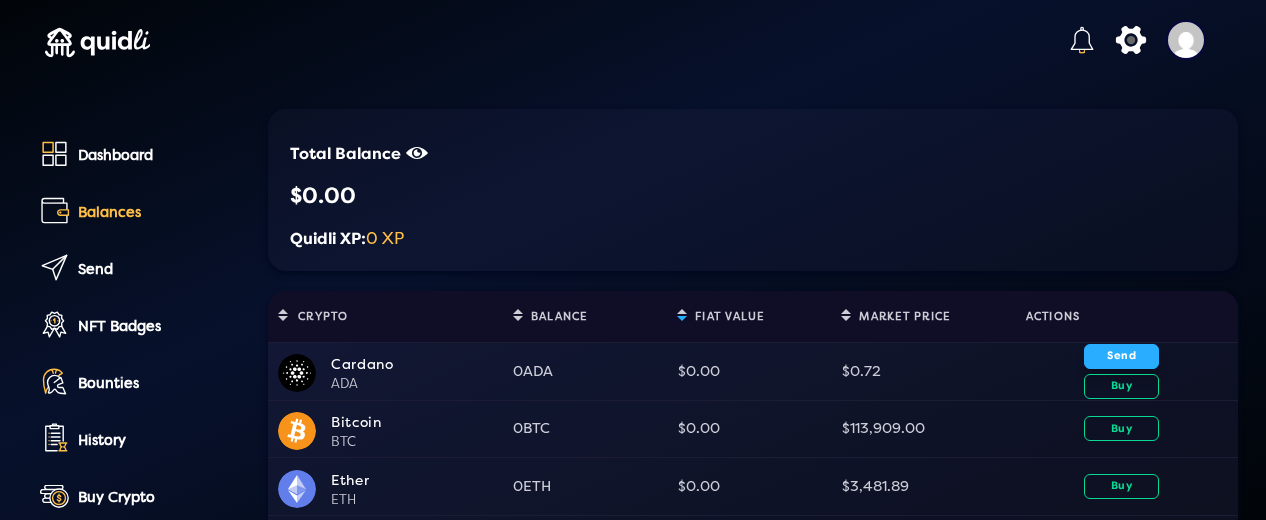 click on "Send" at bounding box center [1121, 356] 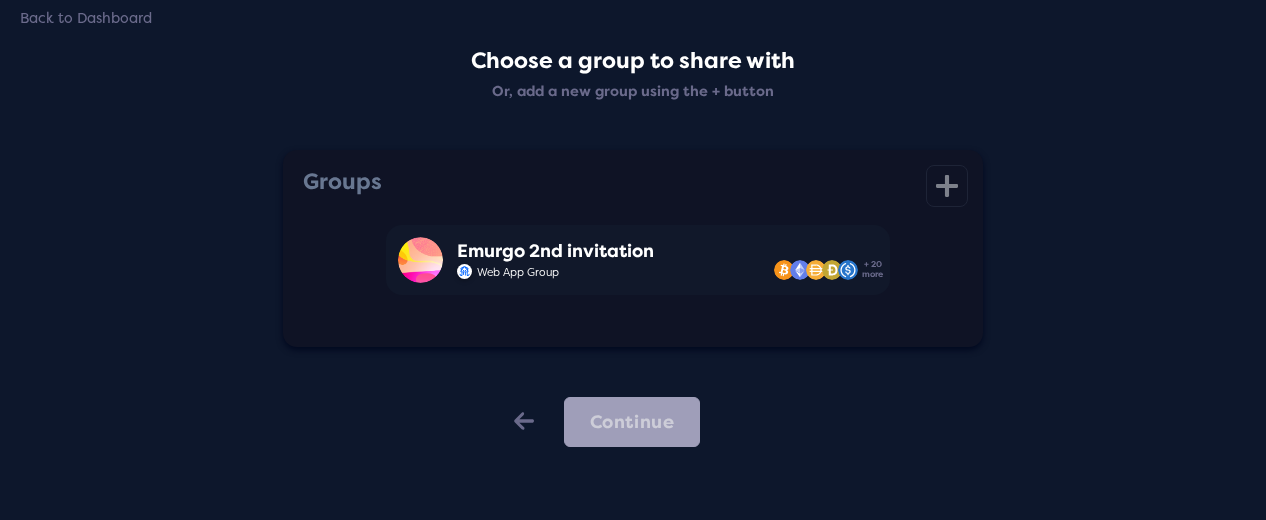 scroll, scrollTop: 0, scrollLeft: 0, axis: both 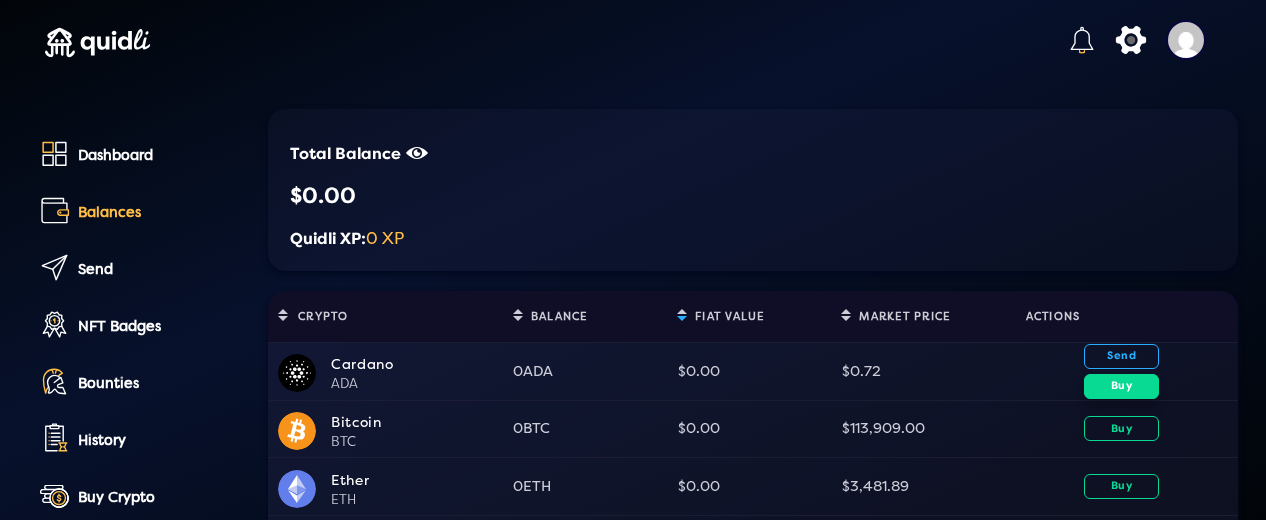 click on "Buy" at bounding box center [1121, 386] 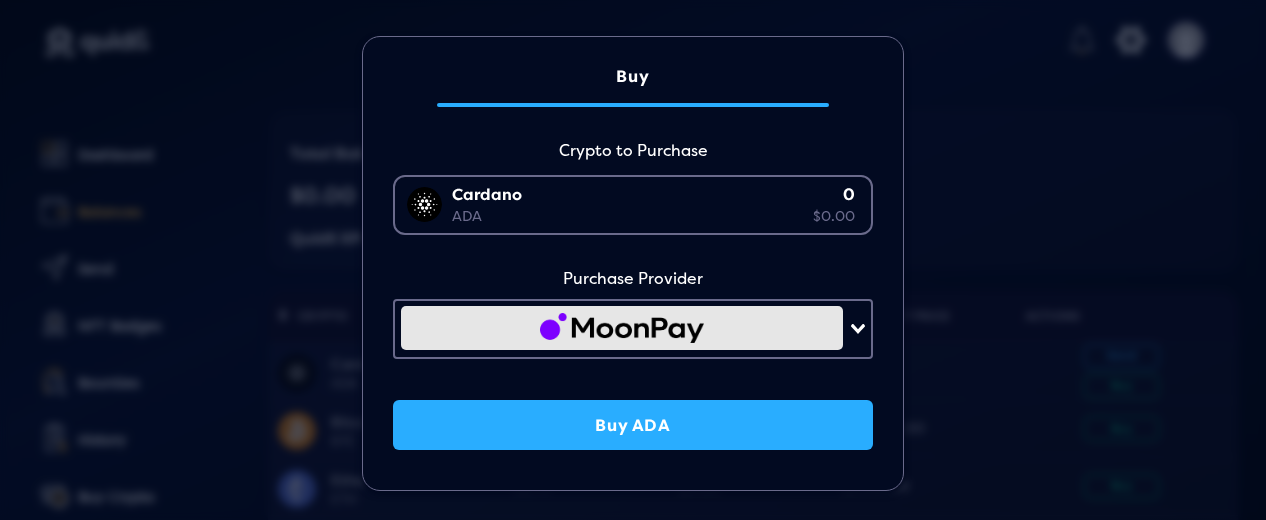 scroll, scrollTop: 0, scrollLeft: 0, axis: both 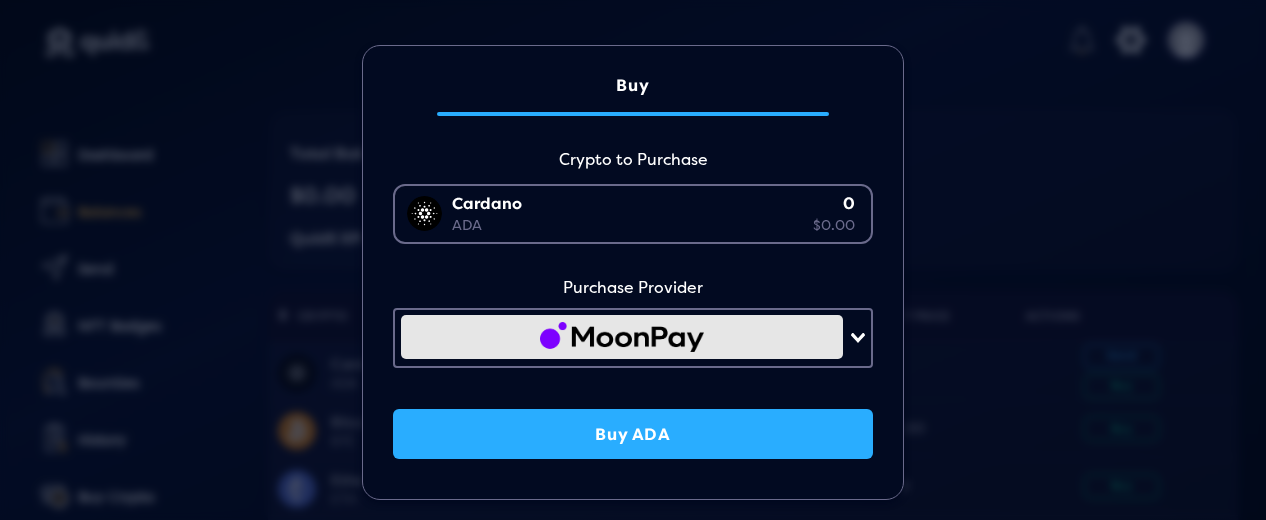 click on "Buy Crypto to Purchase Cardano ADA 0 $0.00 Loading... Purchase Provider Loading... Buy ADA" 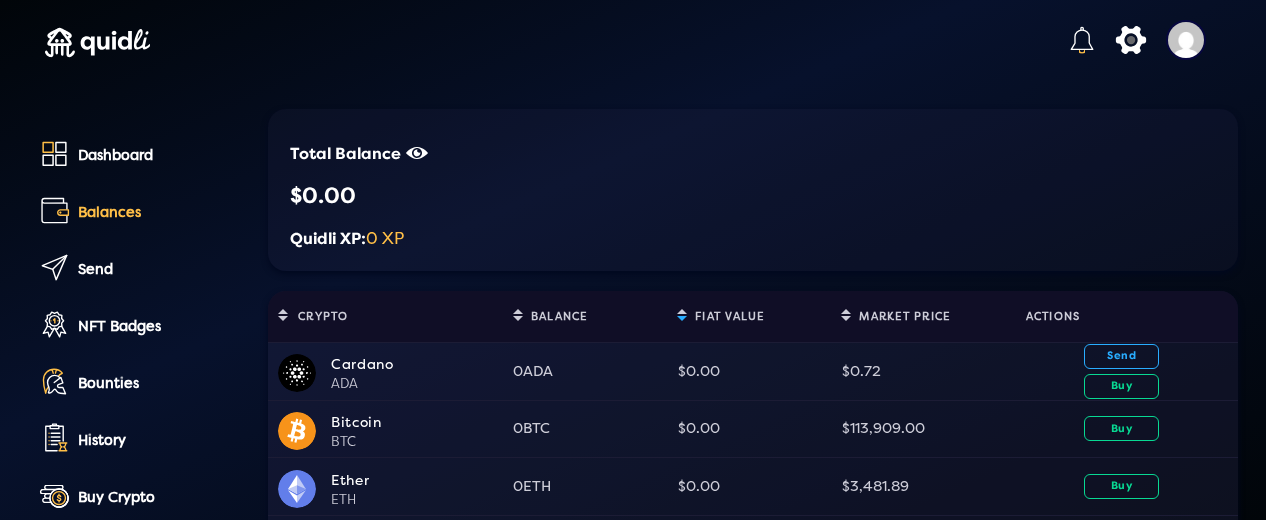 click on "Cardano" at bounding box center [417, 364] 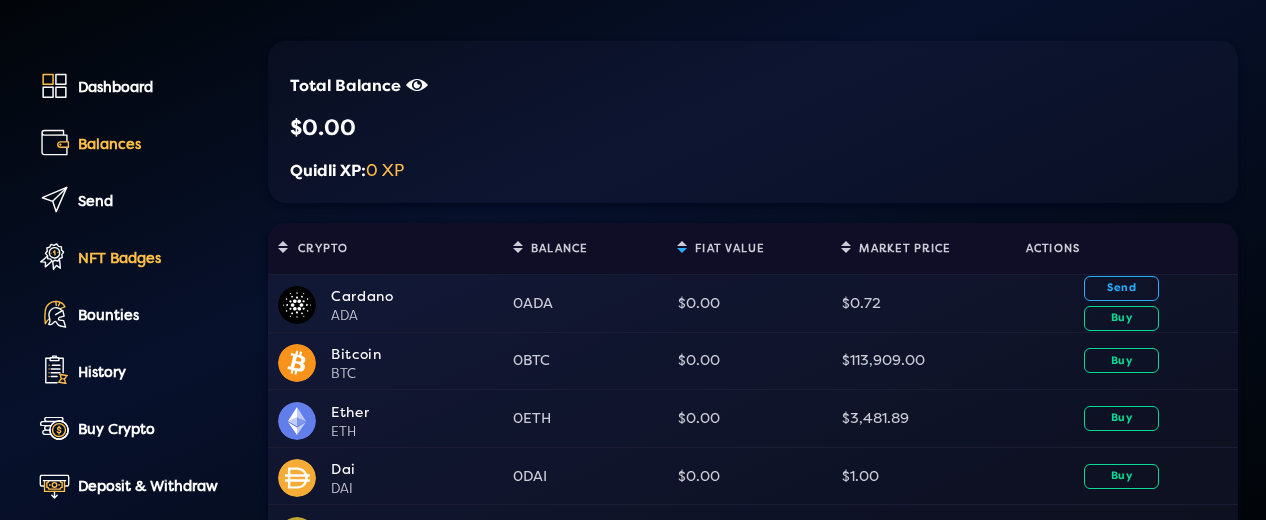 scroll, scrollTop: 100, scrollLeft: 0, axis: vertical 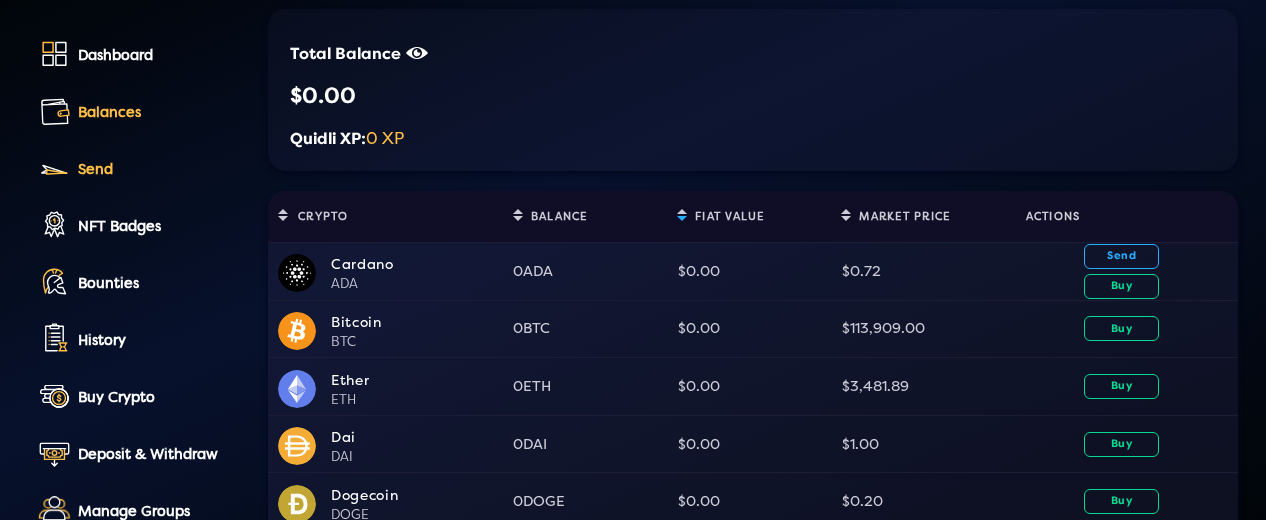 click on "Send" 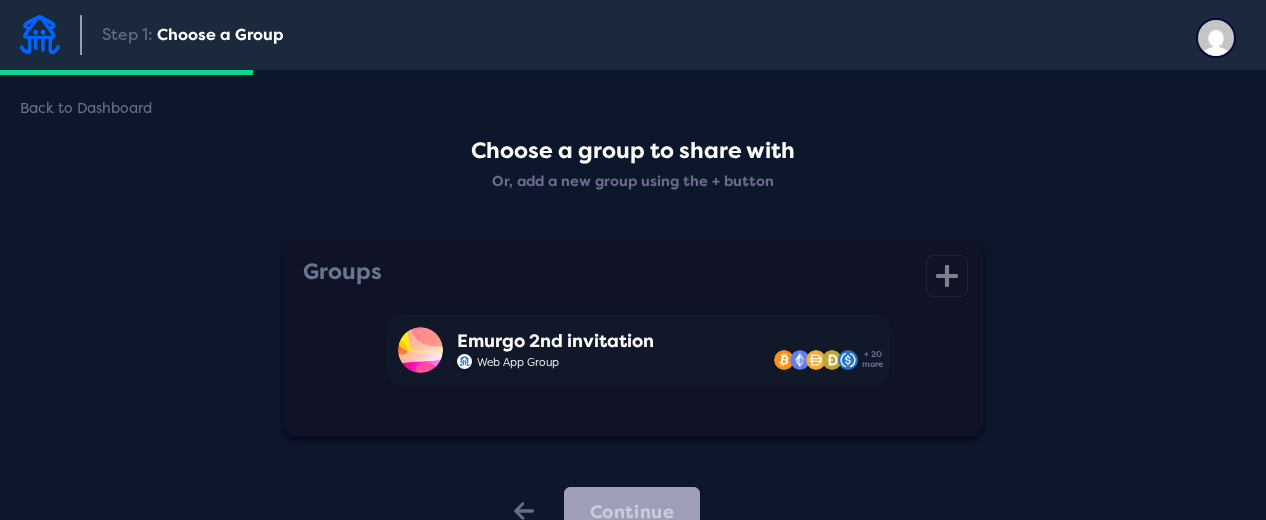 scroll, scrollTop: 0, scrollLeft: 0, axis: both 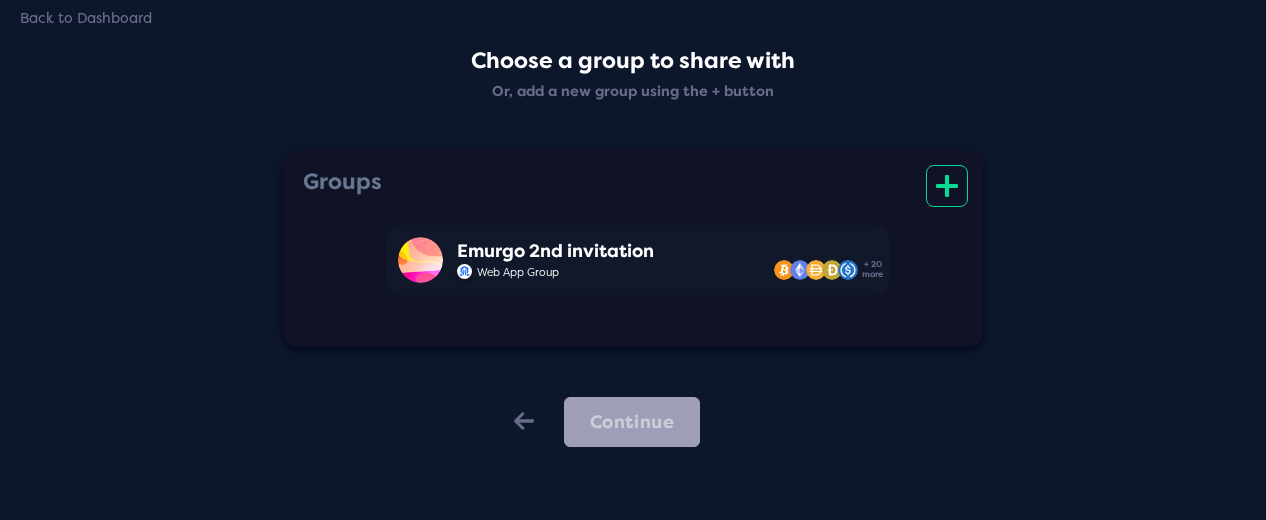 click on "icon" 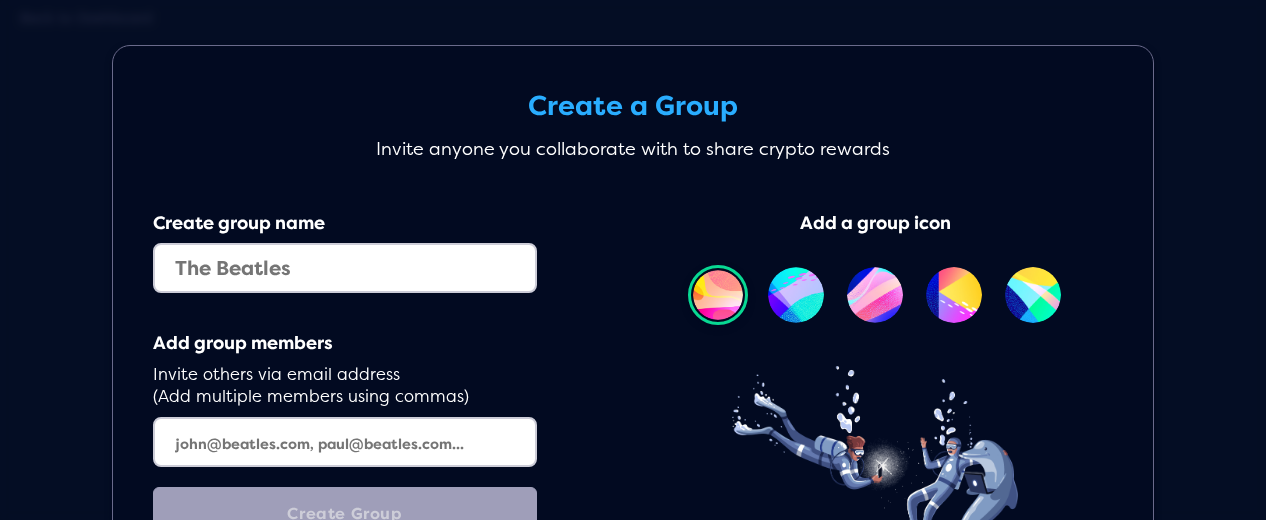 click on "Create a Group Invite anyone you collaborate with to share crypto rewards Create group name Add group members  Invite others via email address   (Add multiple members using commas)   Create Group   You'll be able to edit group & member details afterwards  Add a group icon" 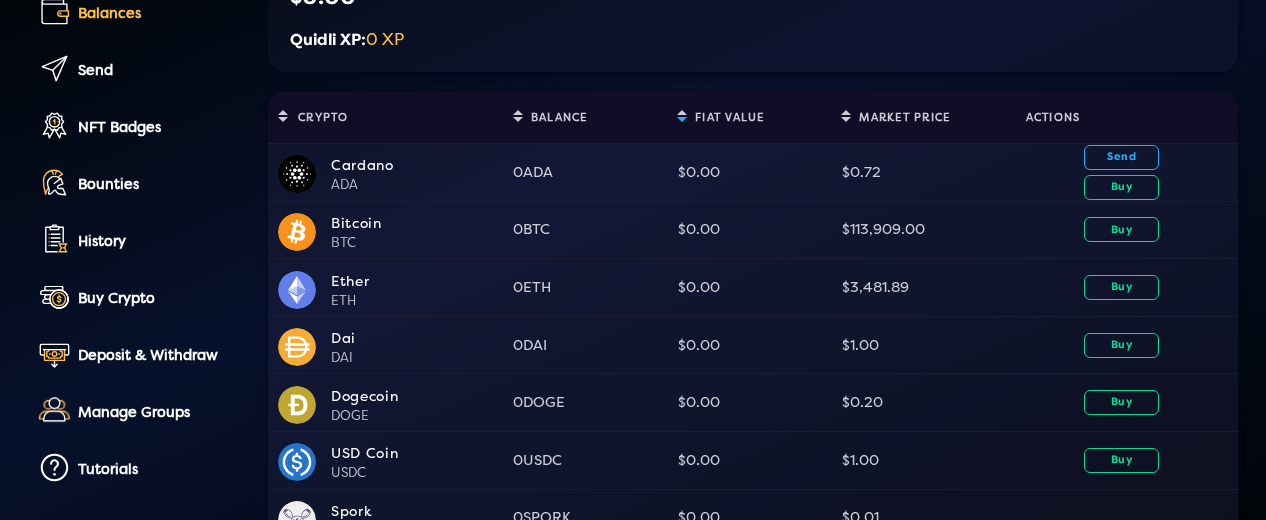 scroll, scrollTop: 200, scrollLeft: 0, axis: vertical 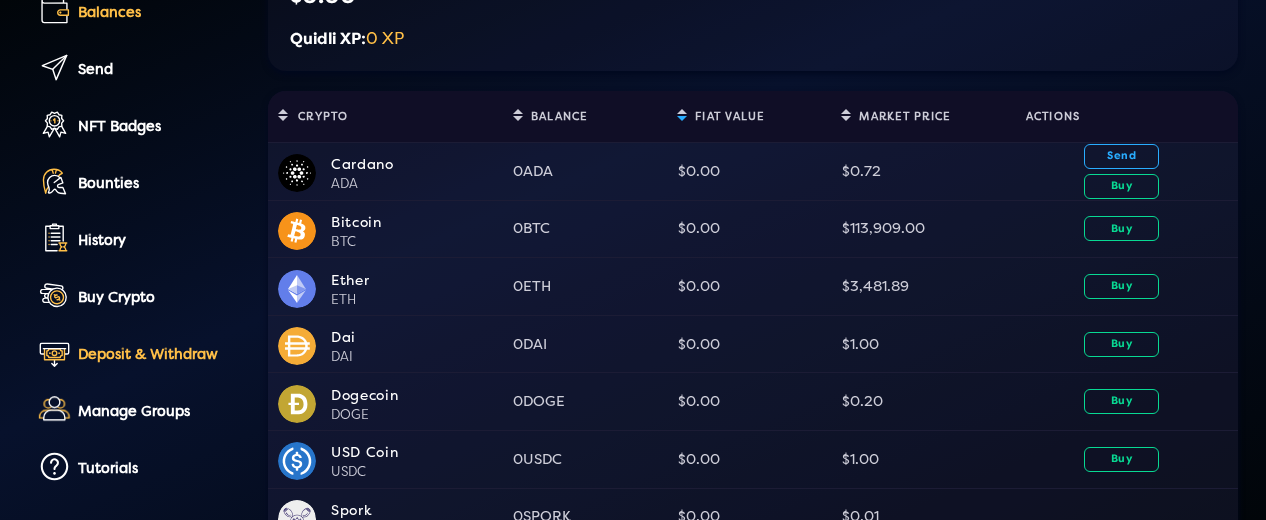 click on "Deposit & Withdraw" 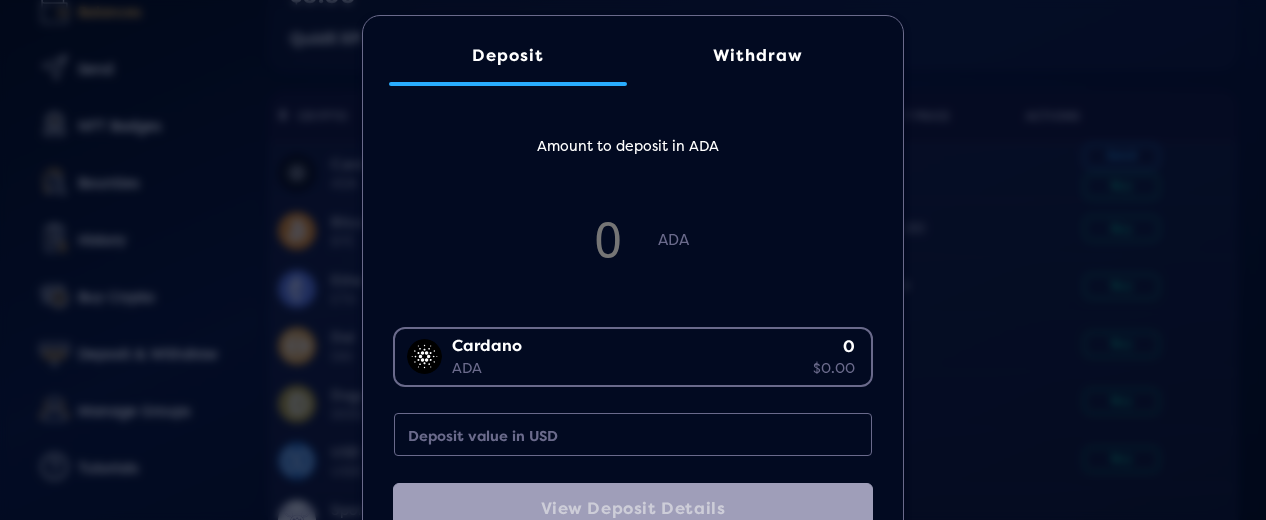 scroll, scrollTop: 0, scrollLeft: 0, axis: both 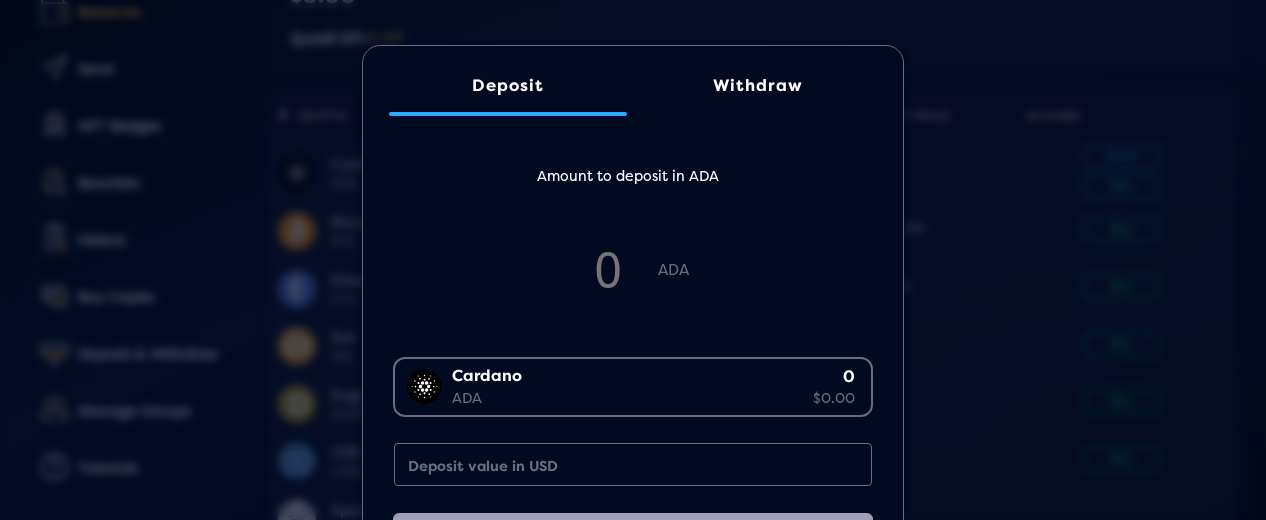 click on "Withdraw" 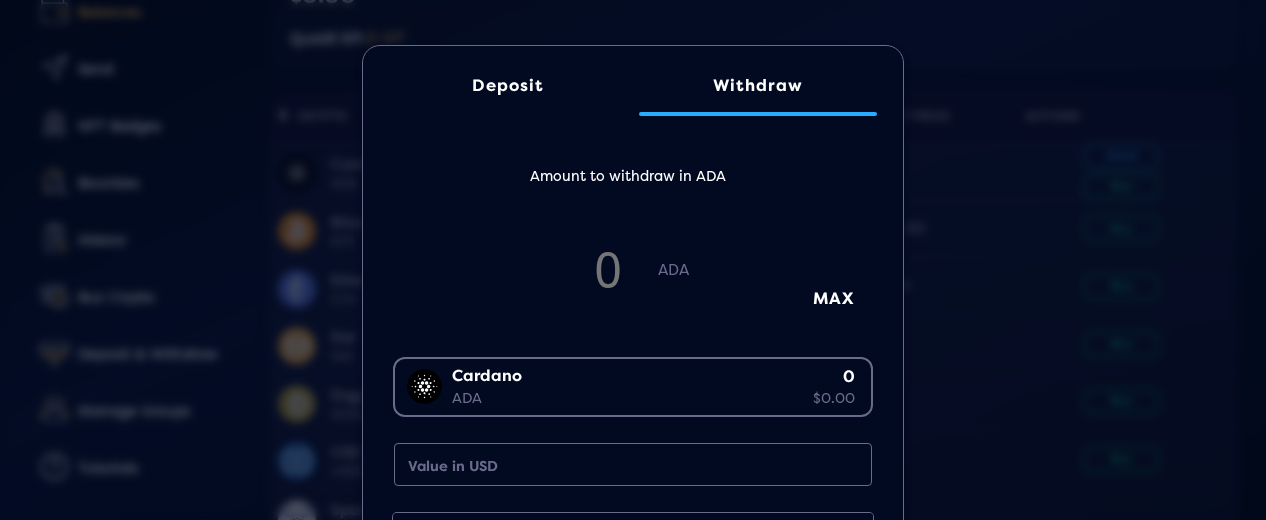 click on "Deposit" 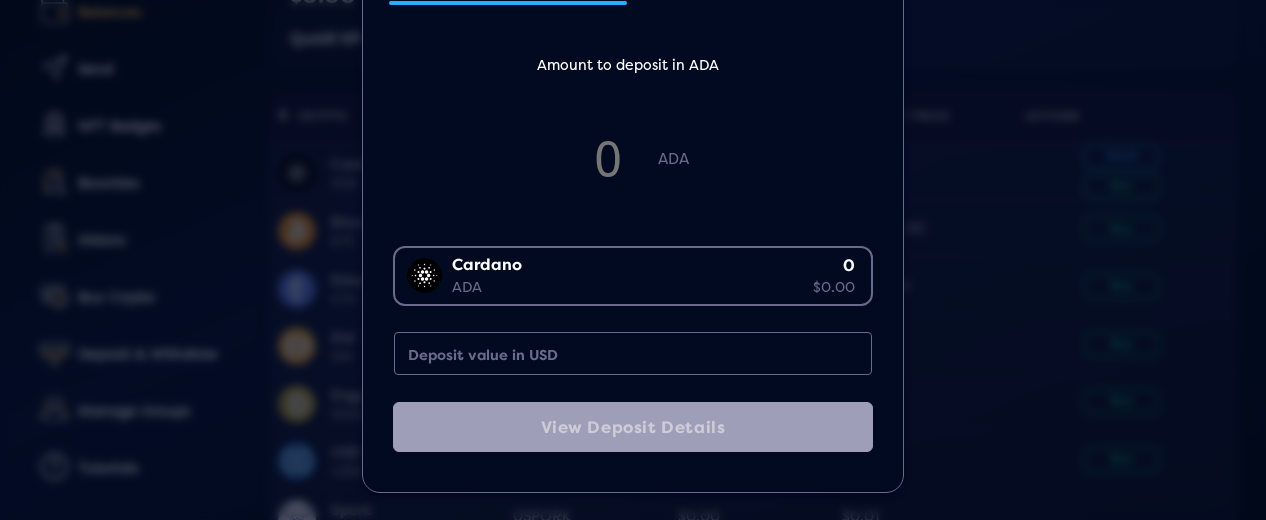scroll, scrollTop: 112, scrollLeft: 0, axis: vertical 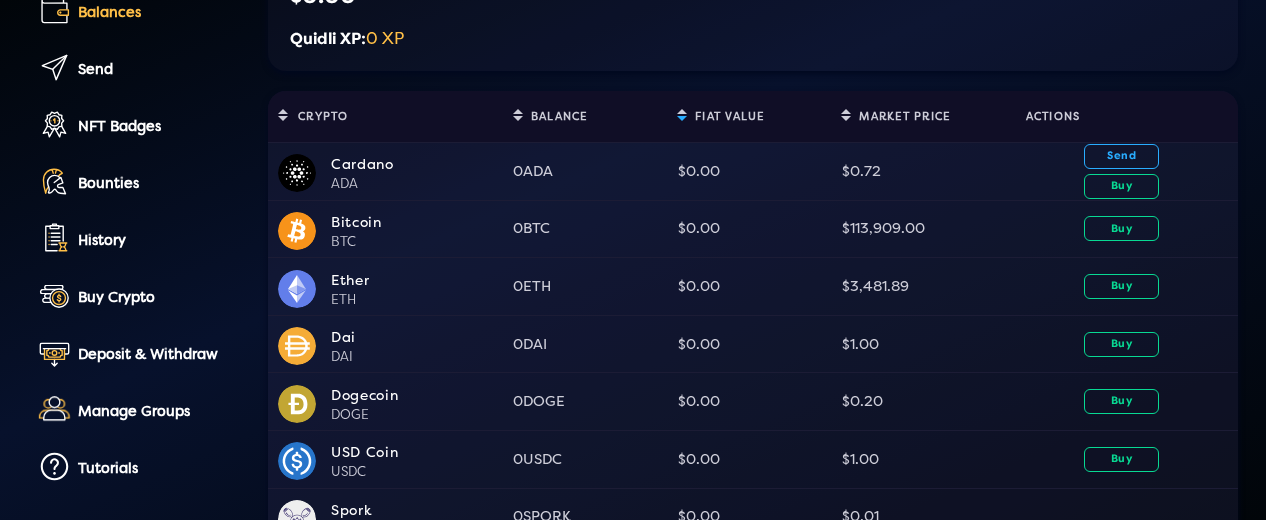 click on "Deposit Withdraw Amount to deposit in ADA ADA Cardano ADA 0 $0.00 Loading...  Deposit value in USD  View Deposit Details" 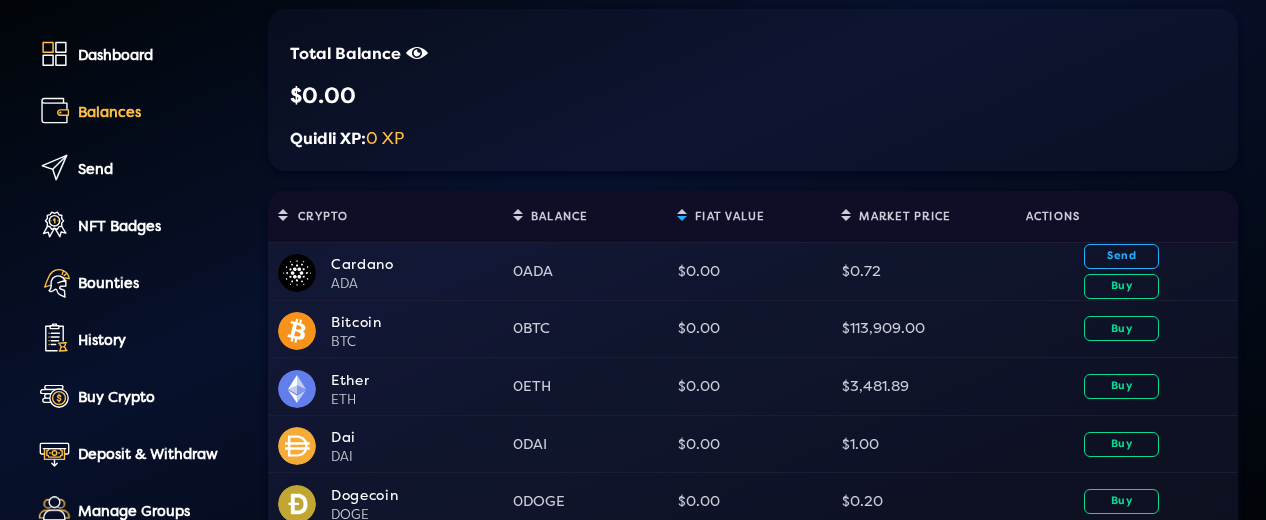 scroll, scrollTop: 0, scrollLeft: 0, axis: both 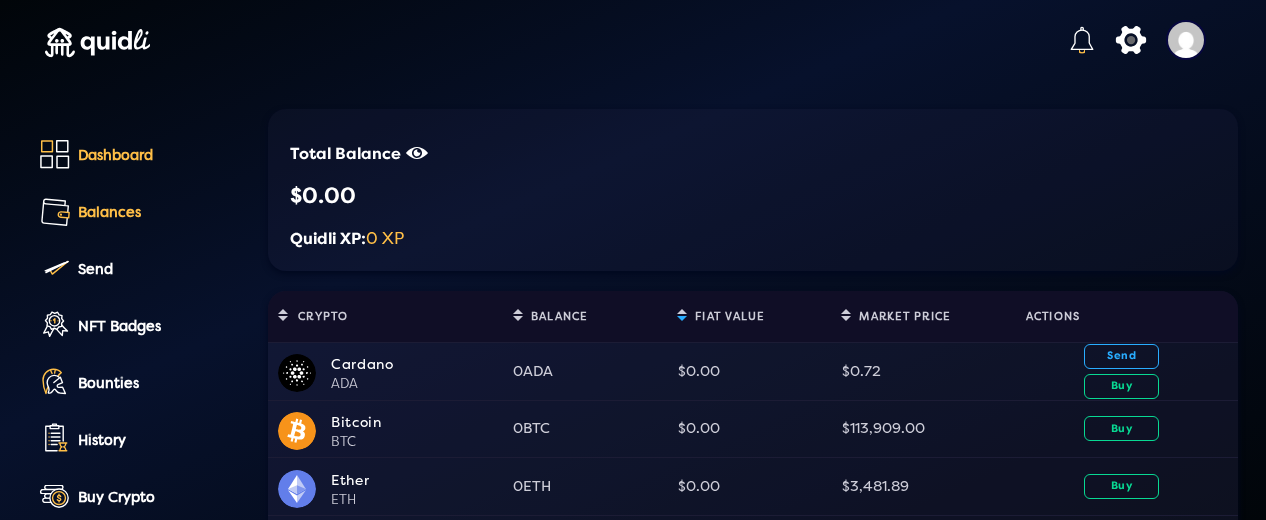 click on "Dashboard" 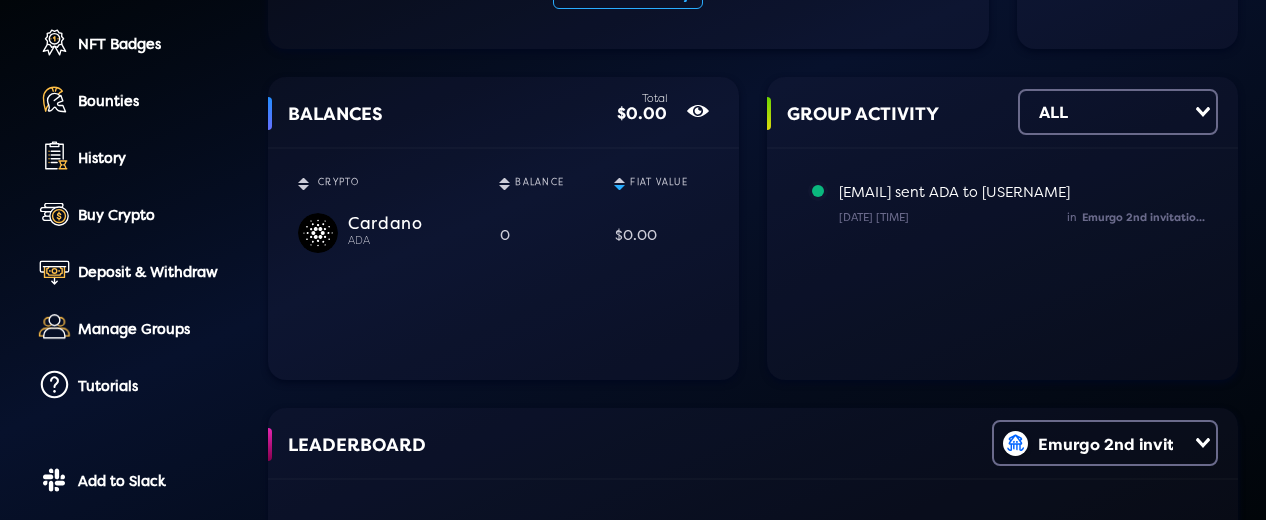 scroll, scrollTop: 264, scrollLeft: 0, axis: vertical 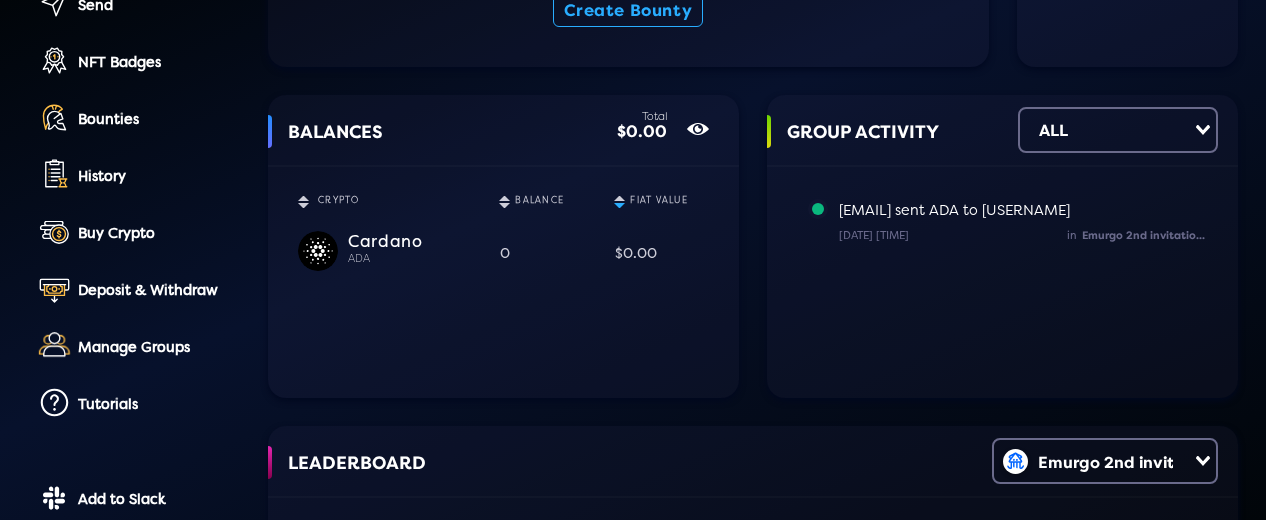 click on "Emurgo 2nd invitatio..." at bounding box center (1143, 235) 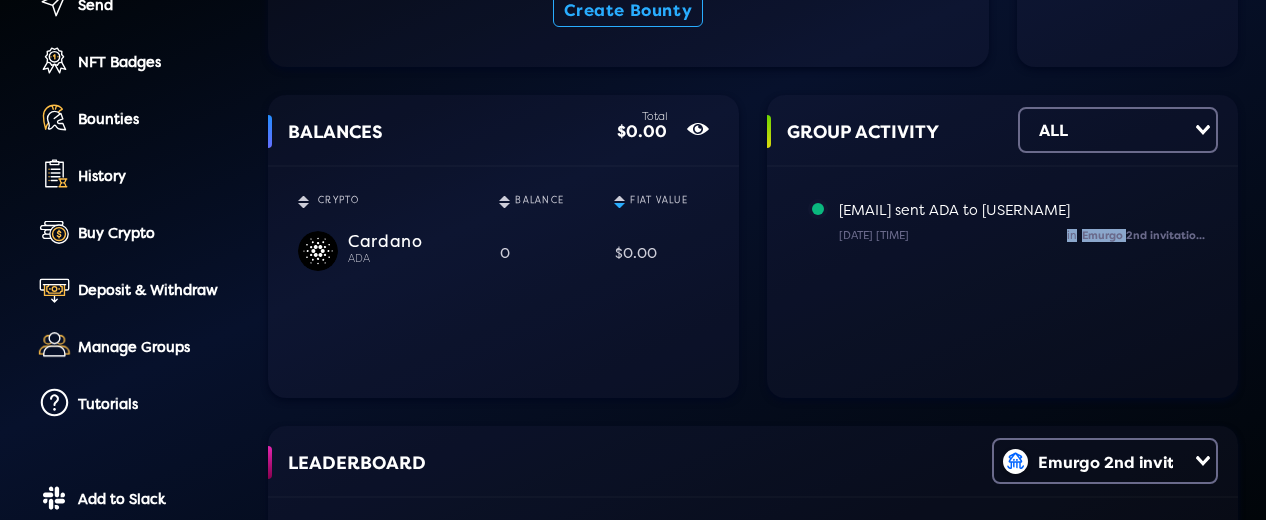 click on "Emurgo 2nd invitatio..." at bounding box center [1143, 235] 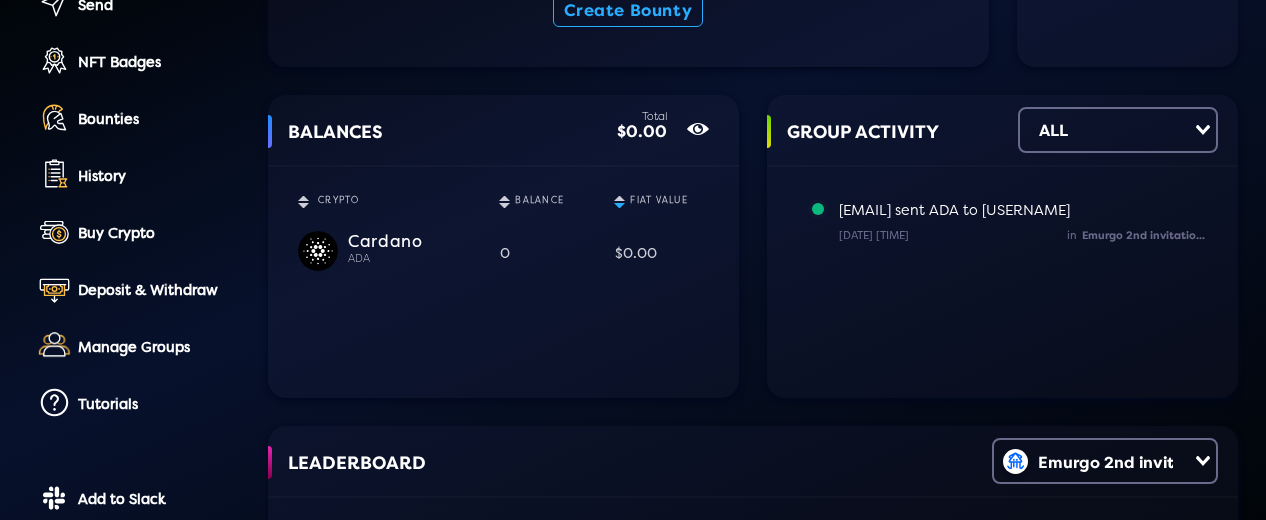 click on "[EMAIL] sent ADA to [USERNAME]" at bounding box center [954, 210] 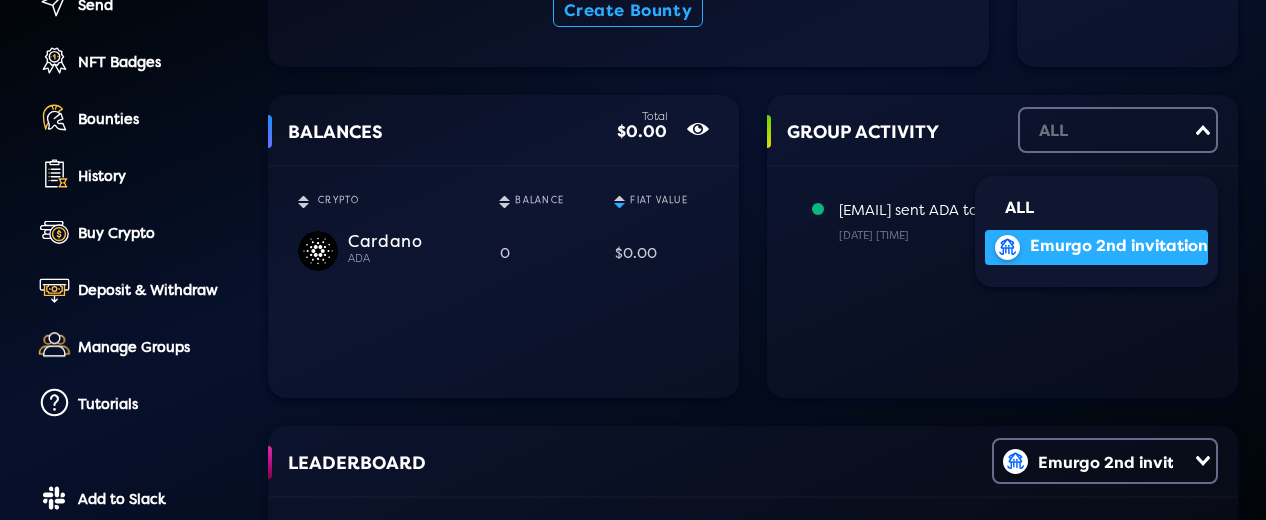 click on "Emurgo 2nd invitation" at bounding box center (1119, 246) 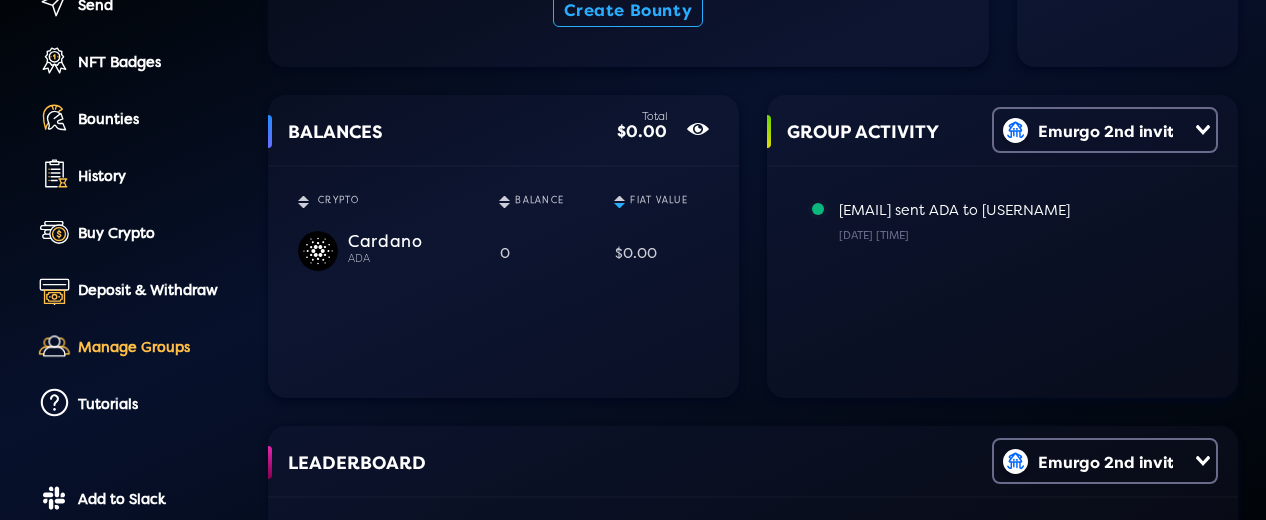 click on "Manage Groups" 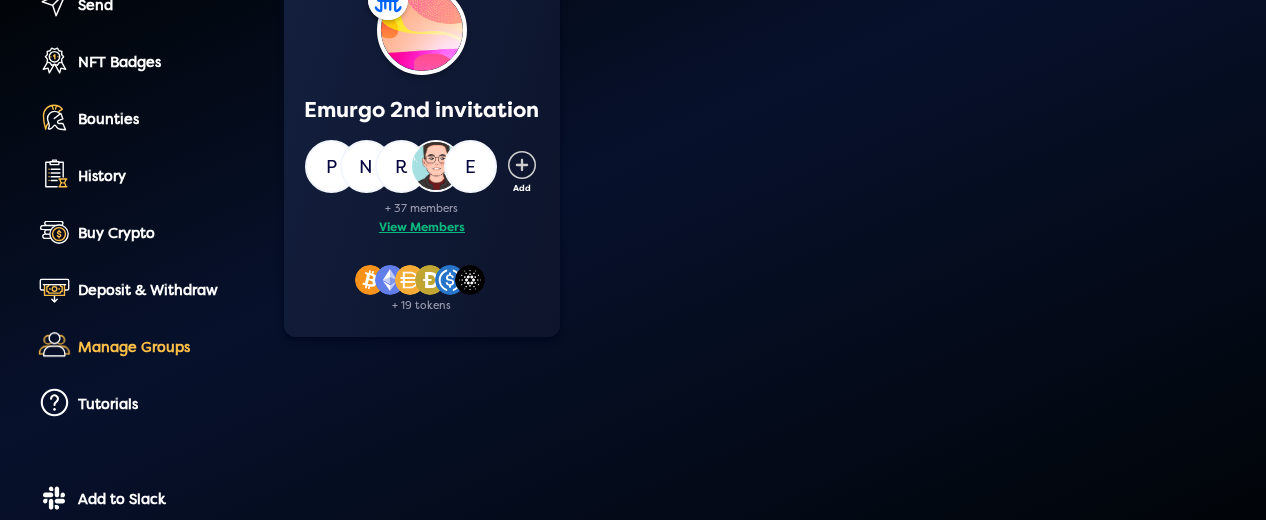 click on "View Members" at bounding box center (422, 228) 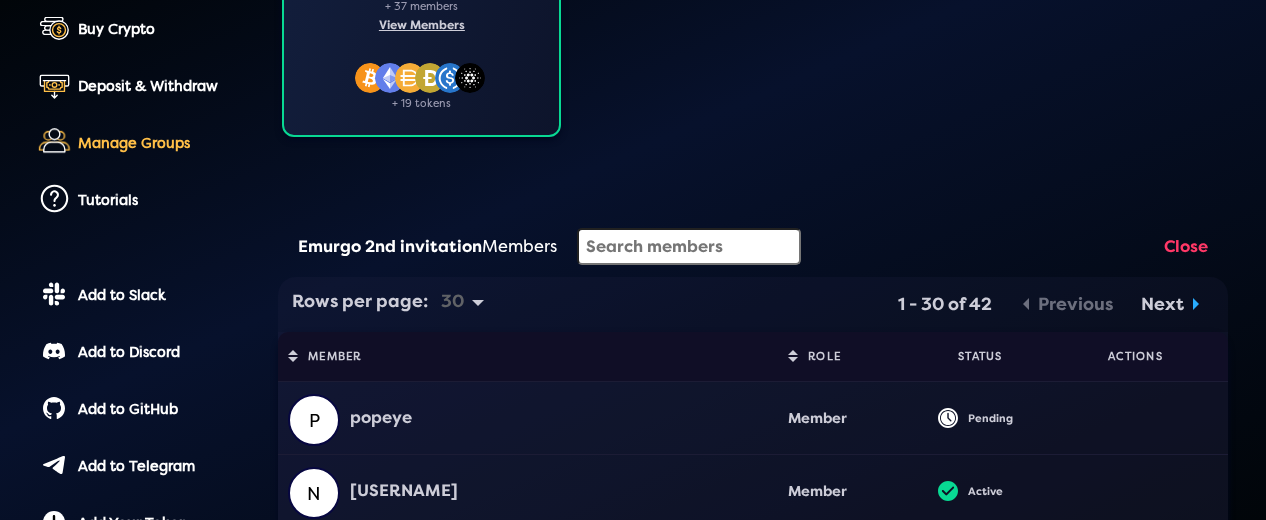 scroll, scrollTop: 472, scrollLeft: 0, axis: vertical 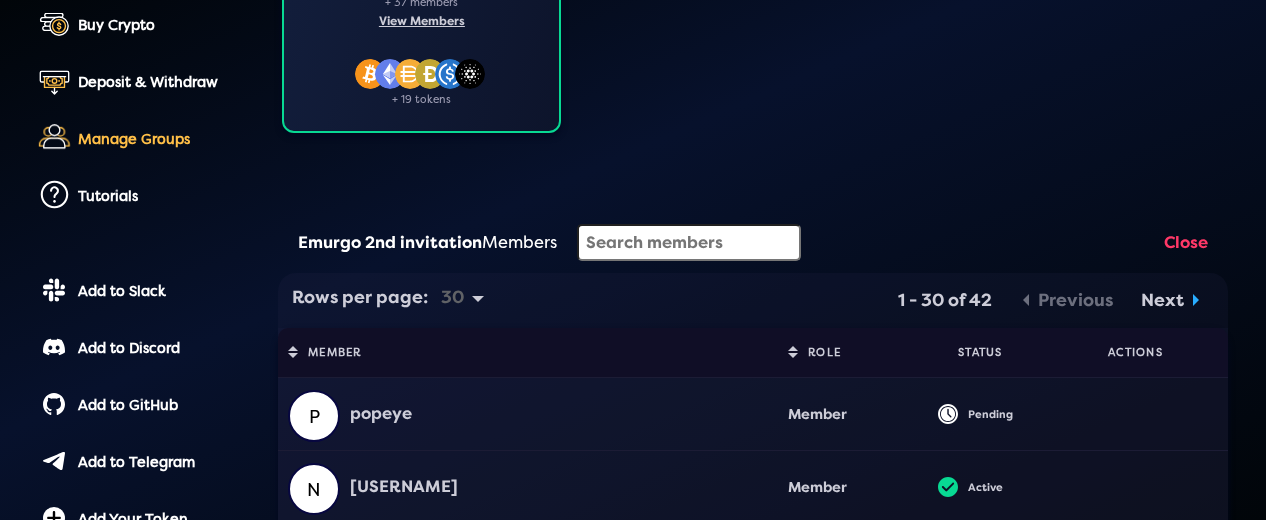 click on "Next" at bounding box center (1162, 300) 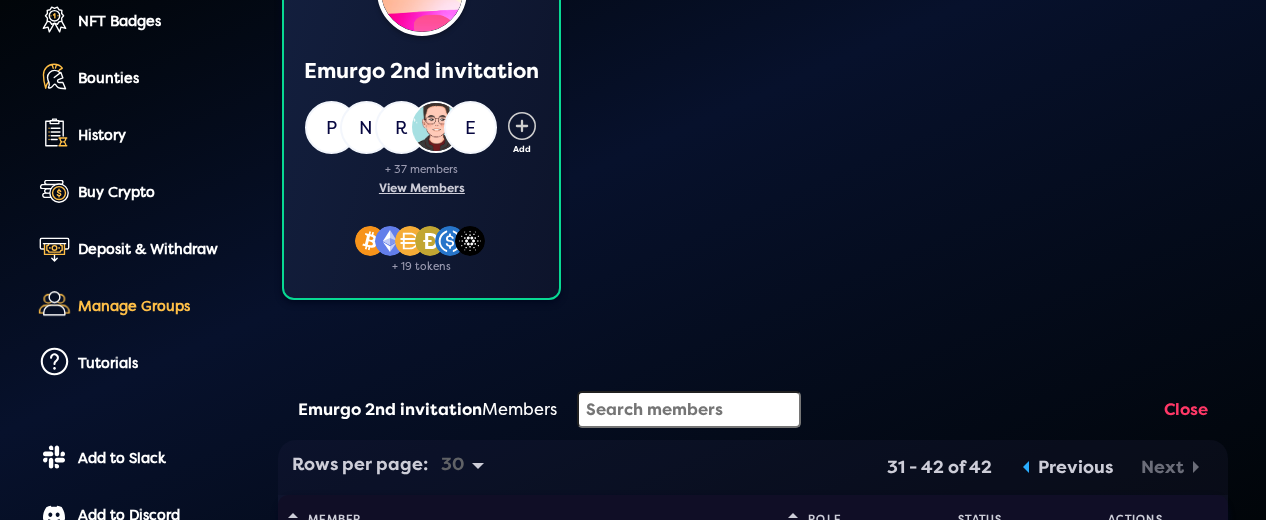 scroll, scrollTop: 274, scrollLeft: 0, axis: vertical 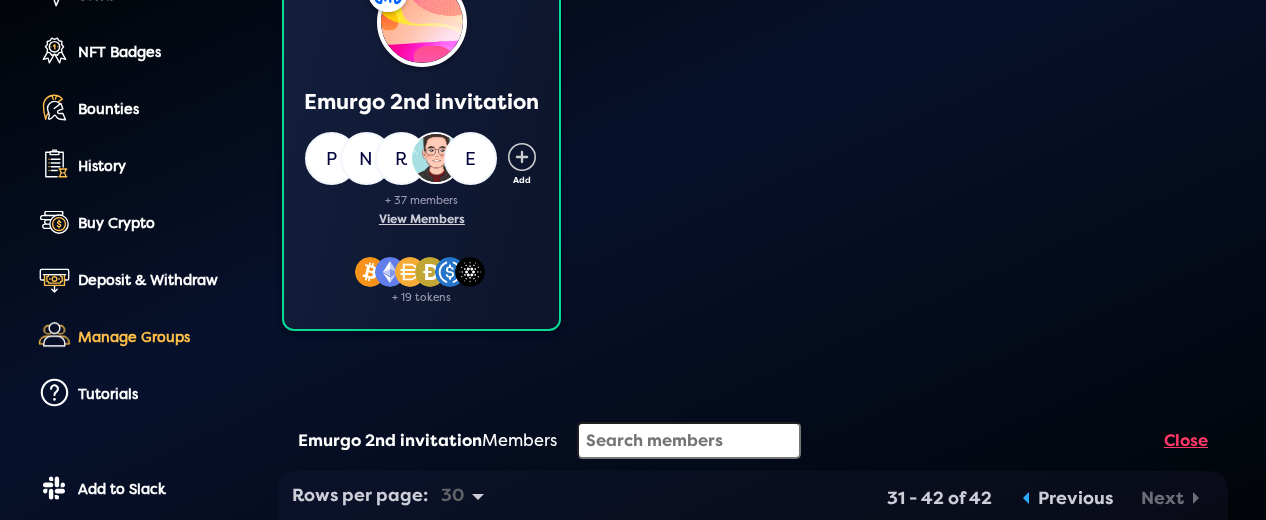 click on "Close" at bounding box center [1186, 440] 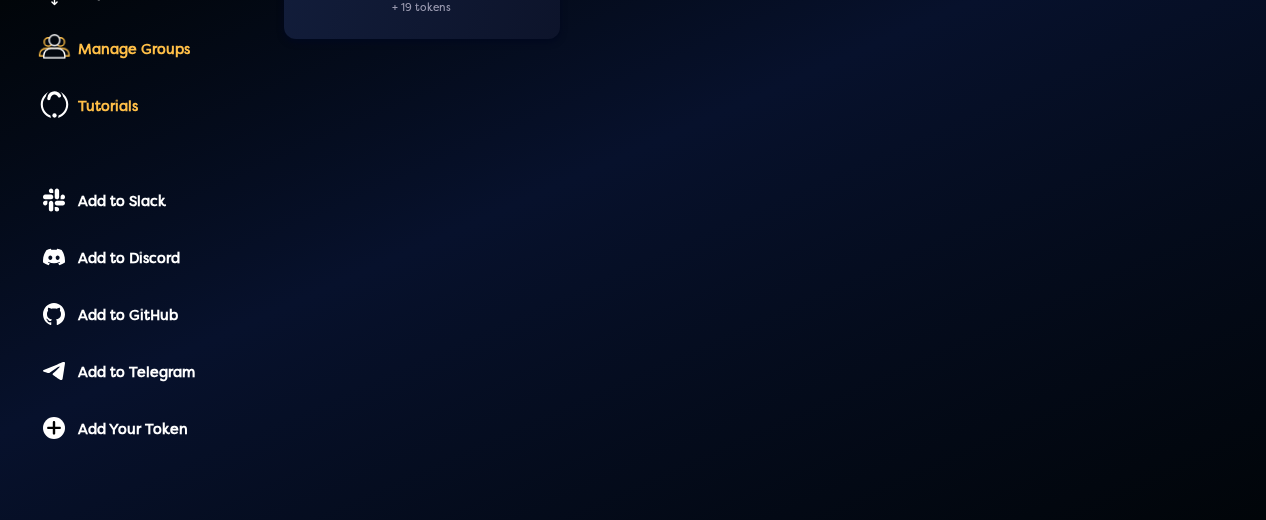 scroll, scrollTop: 564, scrollLeft: 0, axis: vertical 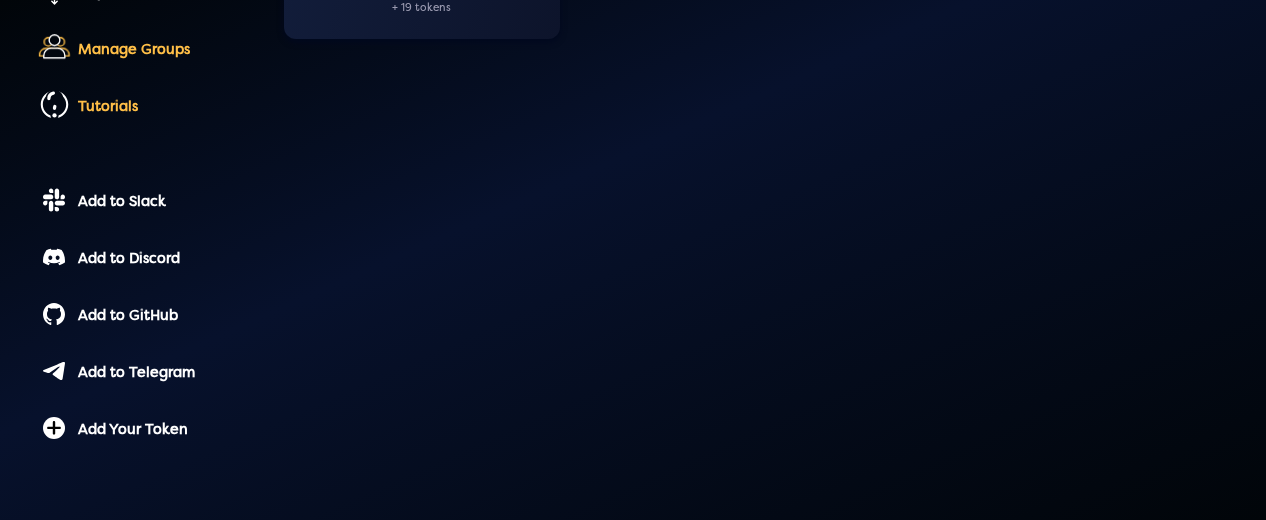 click on "Tutorials" 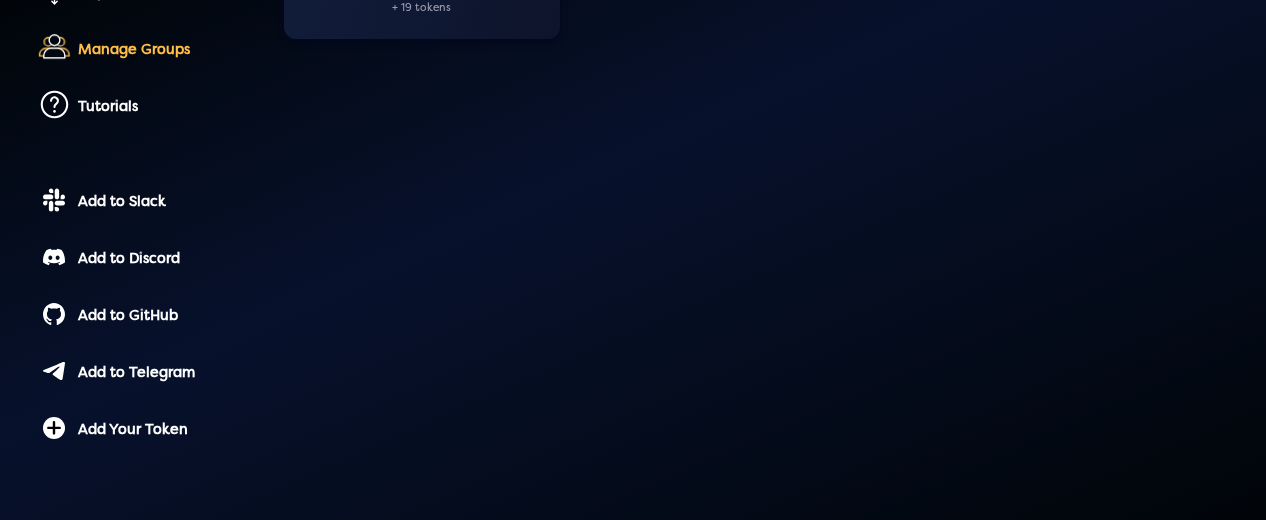 click on "Prefer to read? View Written Guides Visual Learner? Watch our video guides Integrate with Slack Integrate with Discord" 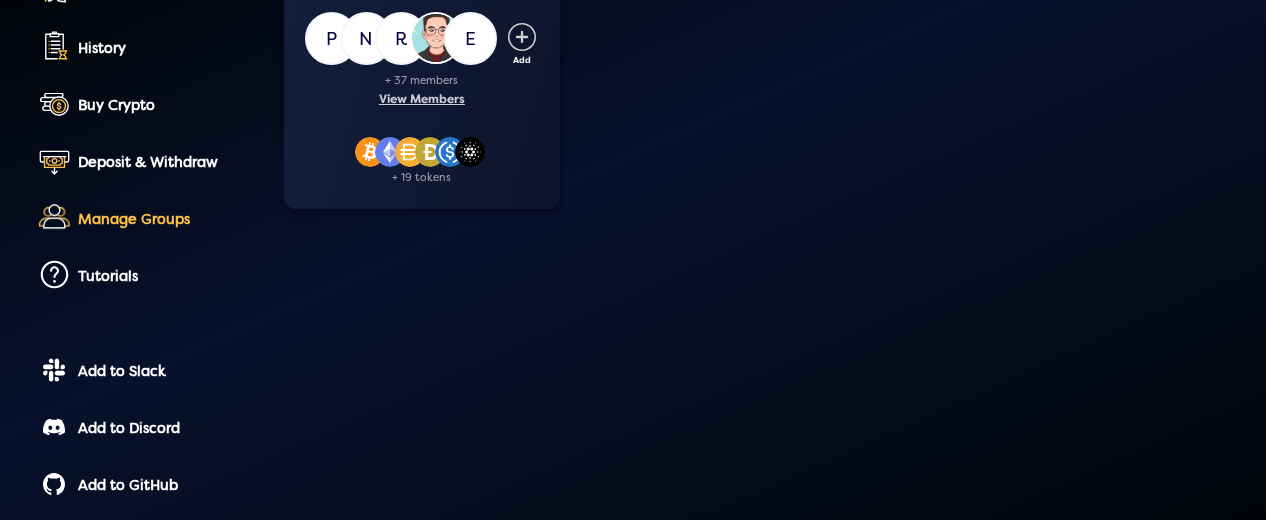 scroll, scrollTop: 164, scrollLeft: 0, axis: vertical 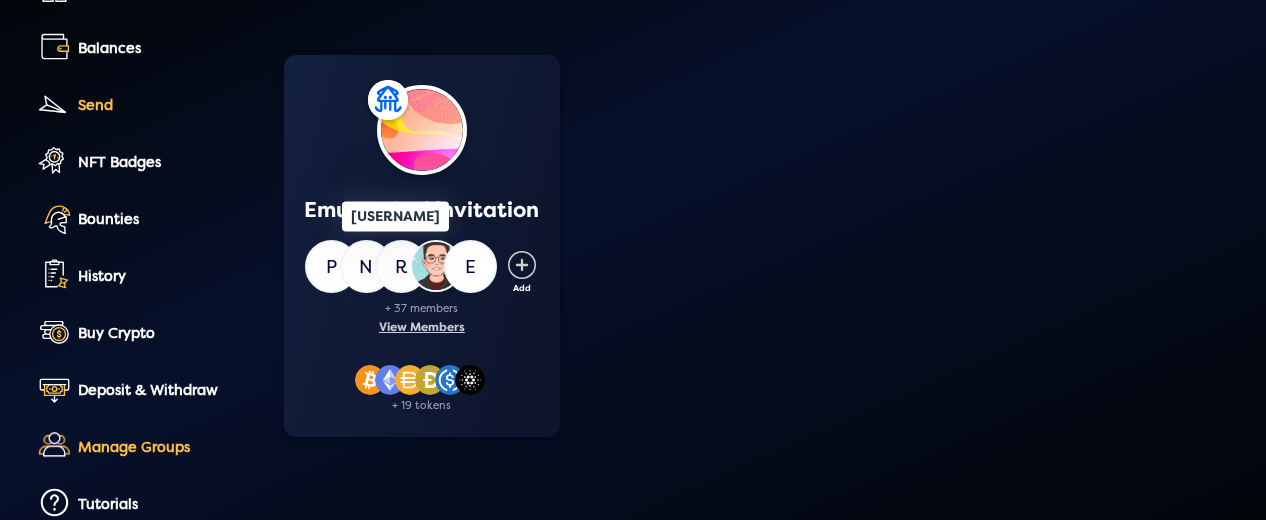 click on "Send" 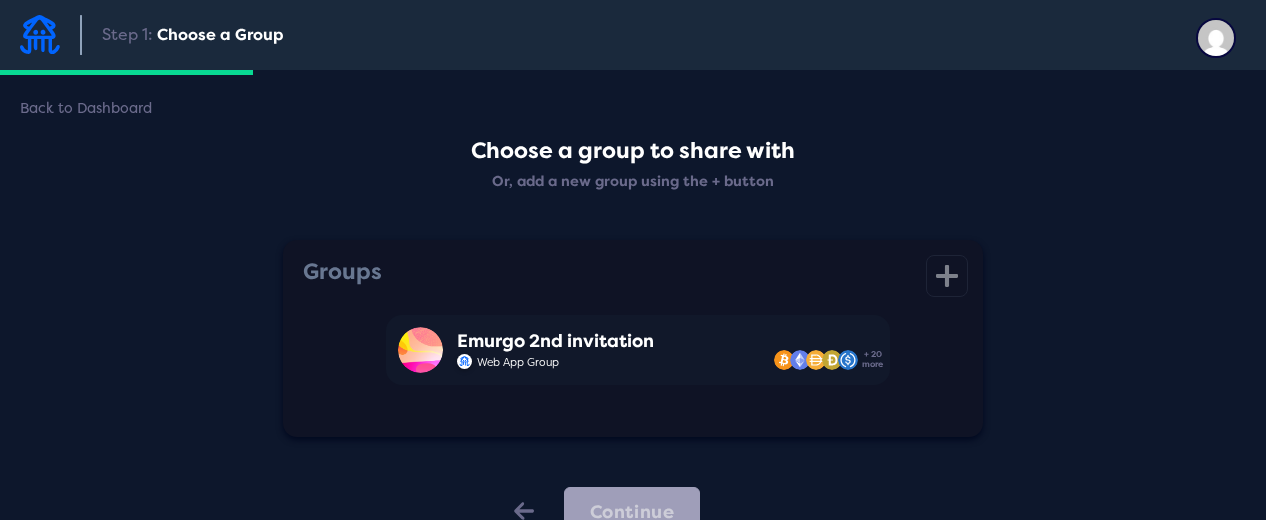 scroll, scrollTop: 0, scrollLeft: 0, axis: both 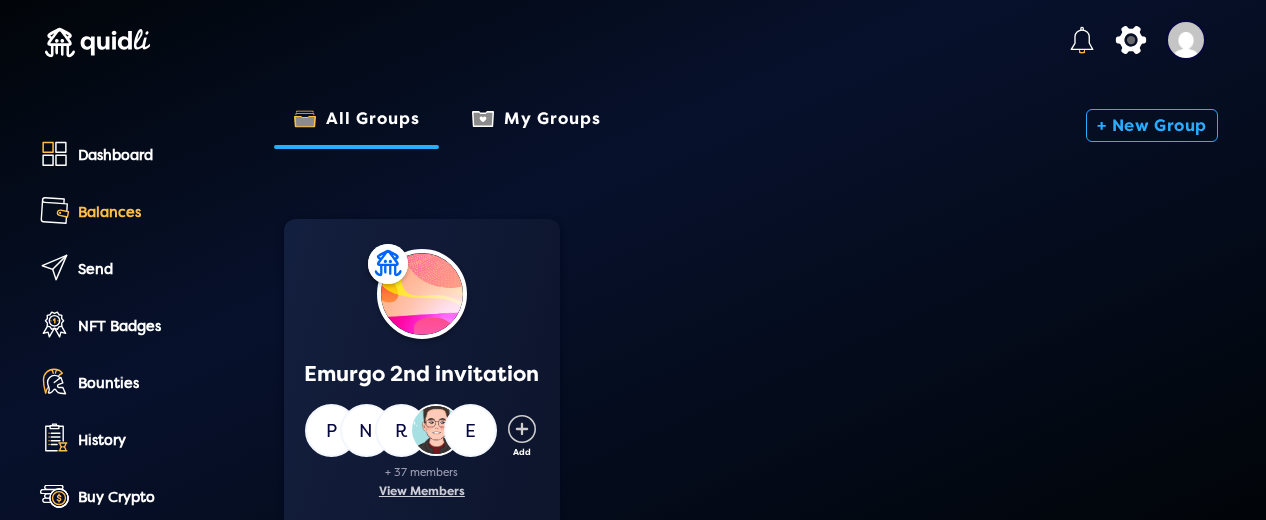 click on "Balances" 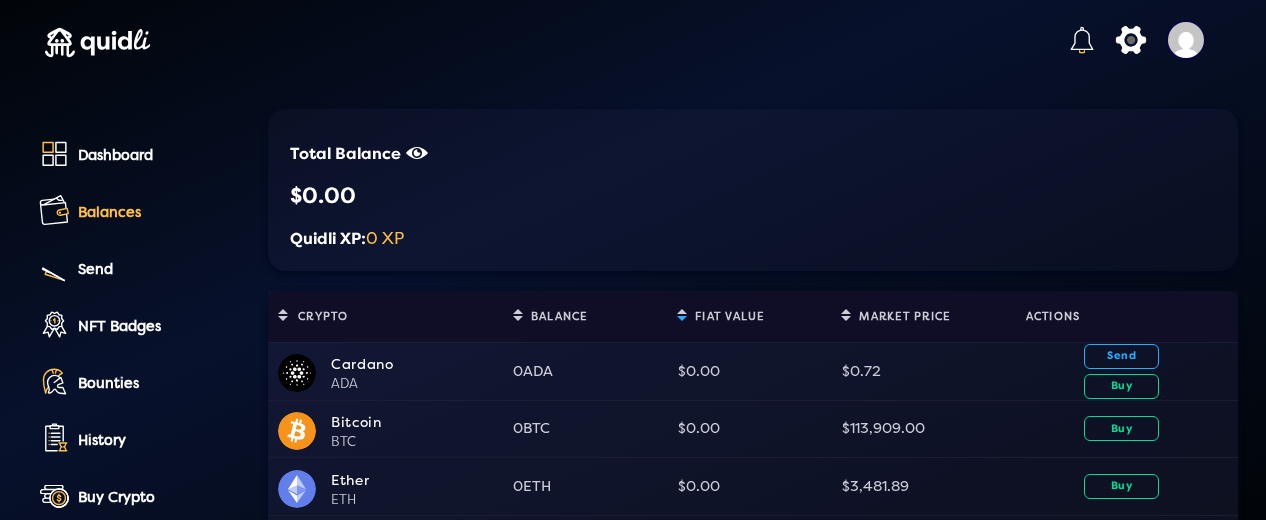 click on "ADA" at bounding box center [417, 385] 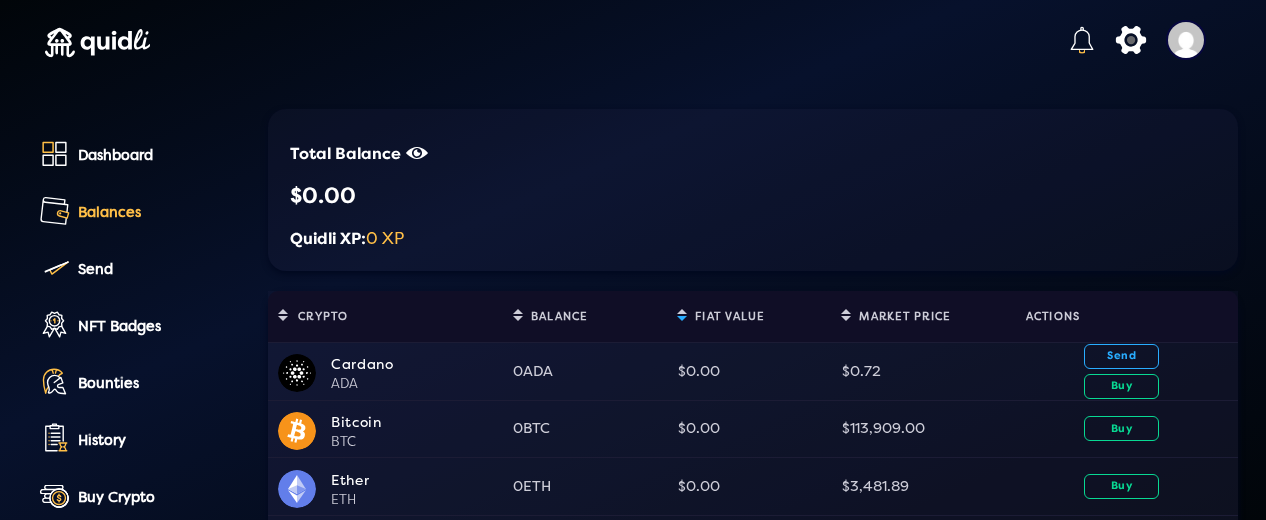 drag, startPoint x: 357, startPoint y: 373, endPoint x: 302, endPoint y: 321, distance: 75.690155 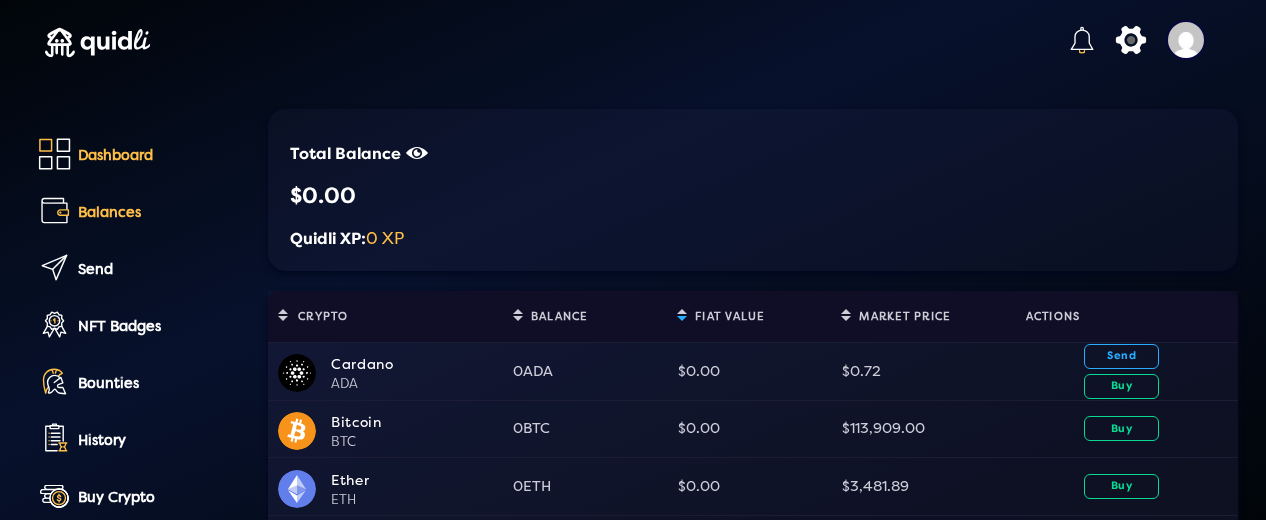 click on "Dashboard" 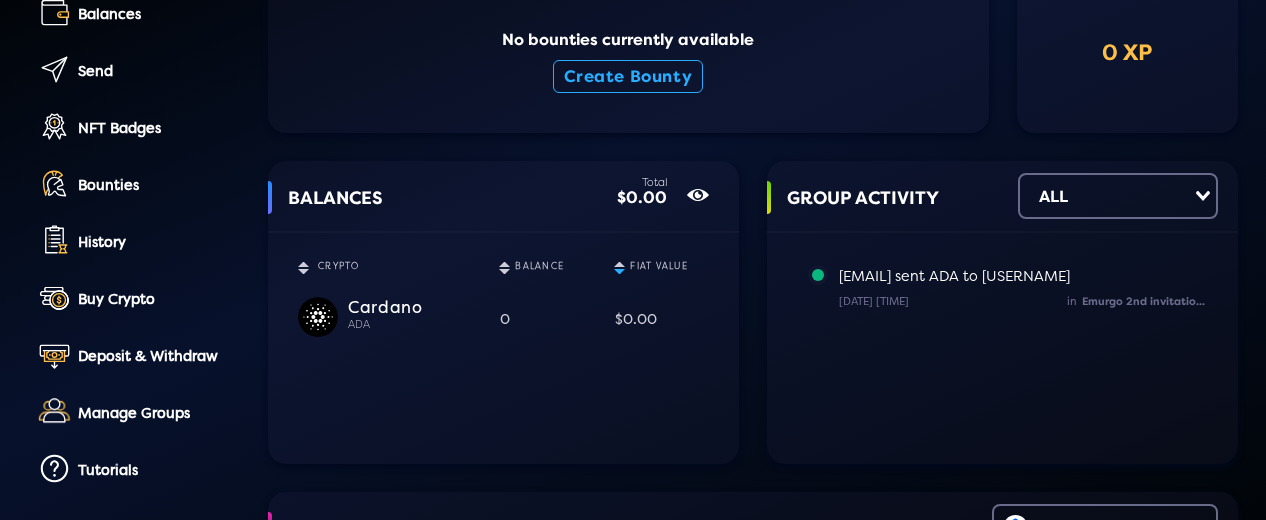 scroll, scrollTop: 200, scrollLeft: 0, axis: vertical 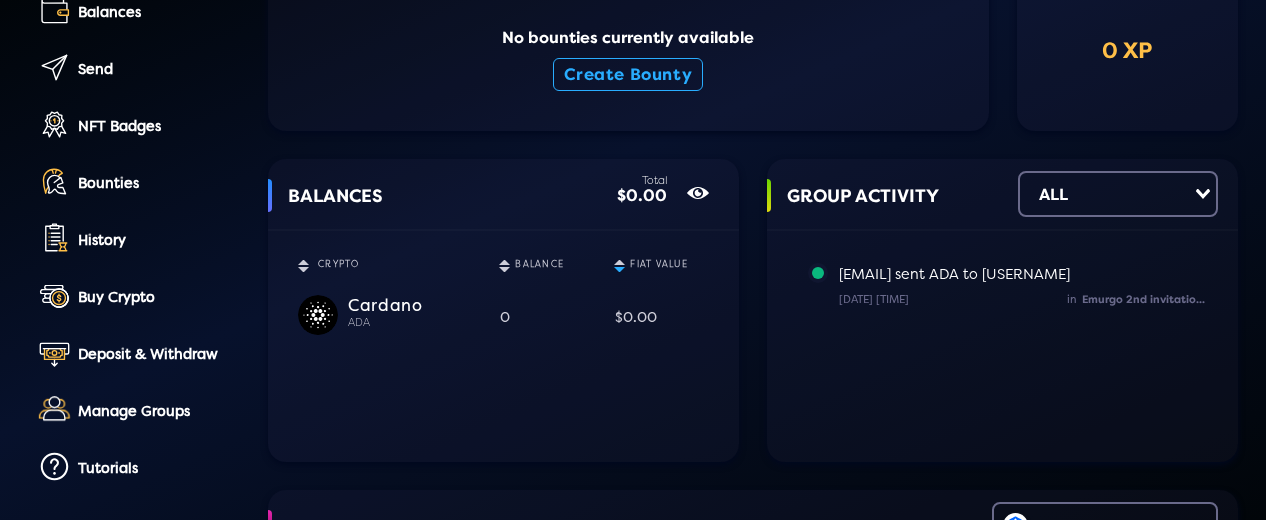 click on "Cardano" at bounding box center [413, 304] 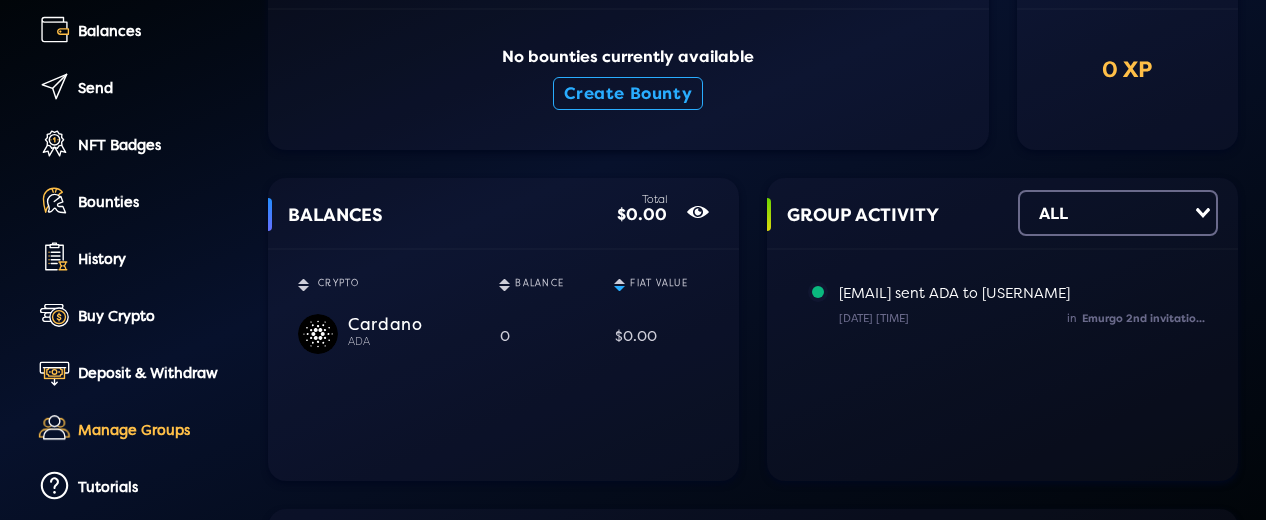scroll, scrollTop: 200, scrollLeft: 0, axis: vertical 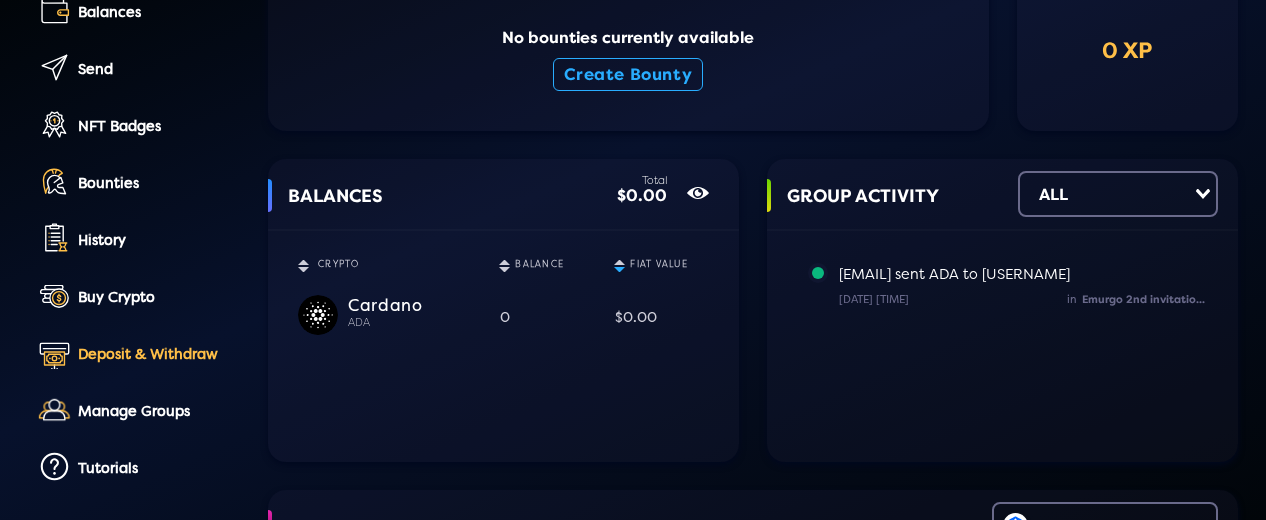 click on "Deposit & Withdraw" 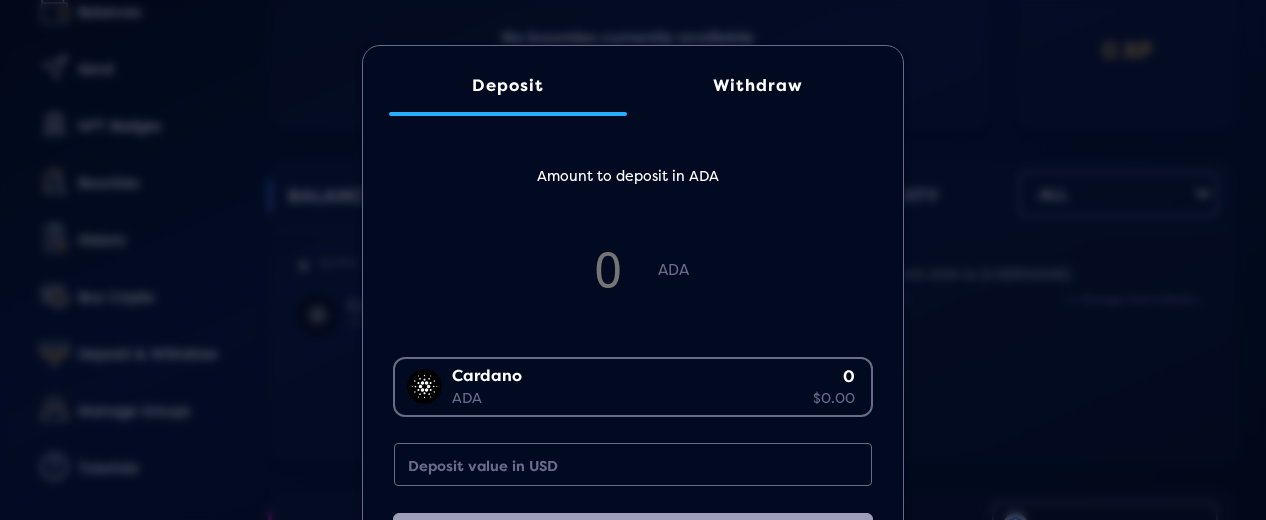 click at bounding box center [608, 269] 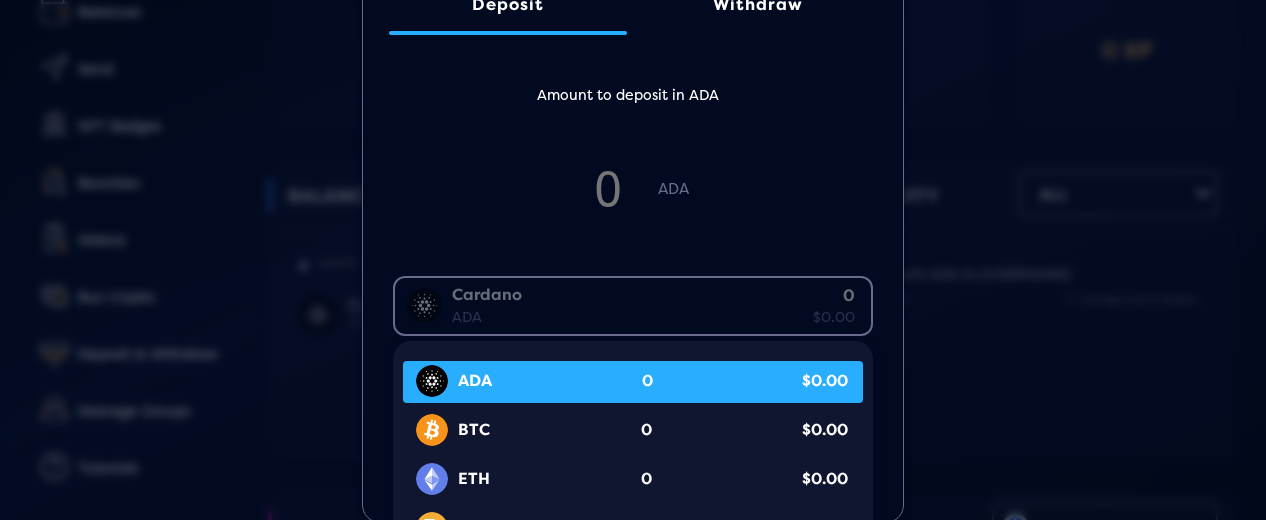 scroll, scrollTop: 100, scrollLeft: 0, axis: vertical 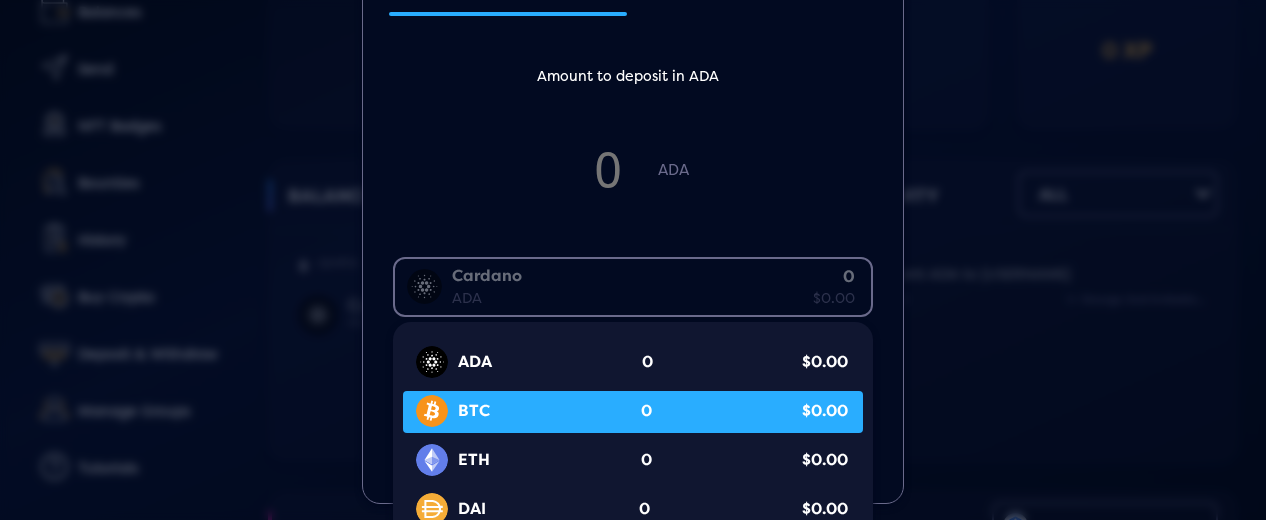 click on "0" 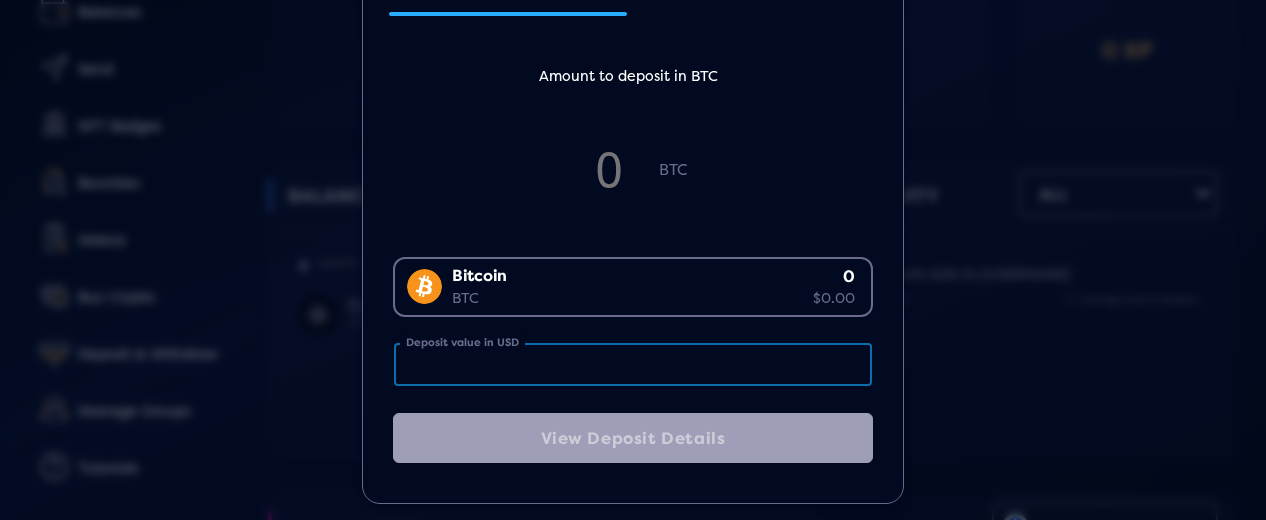 click on "Deposit value in USD" at bounding box center (633, 364) 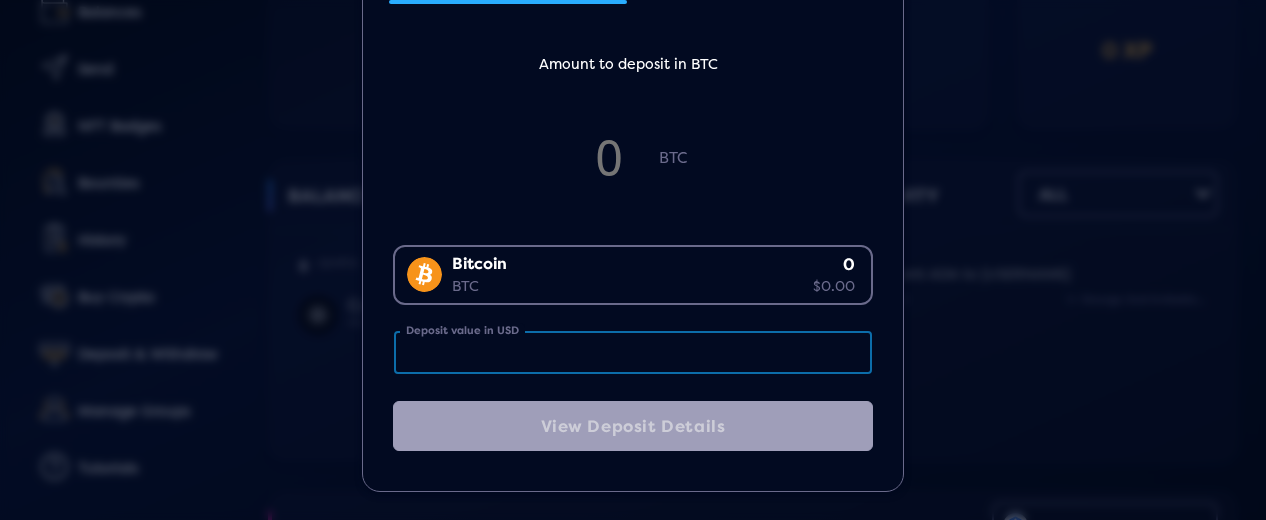 click on "Deposit value in USD" at bounding box center [633, 352] 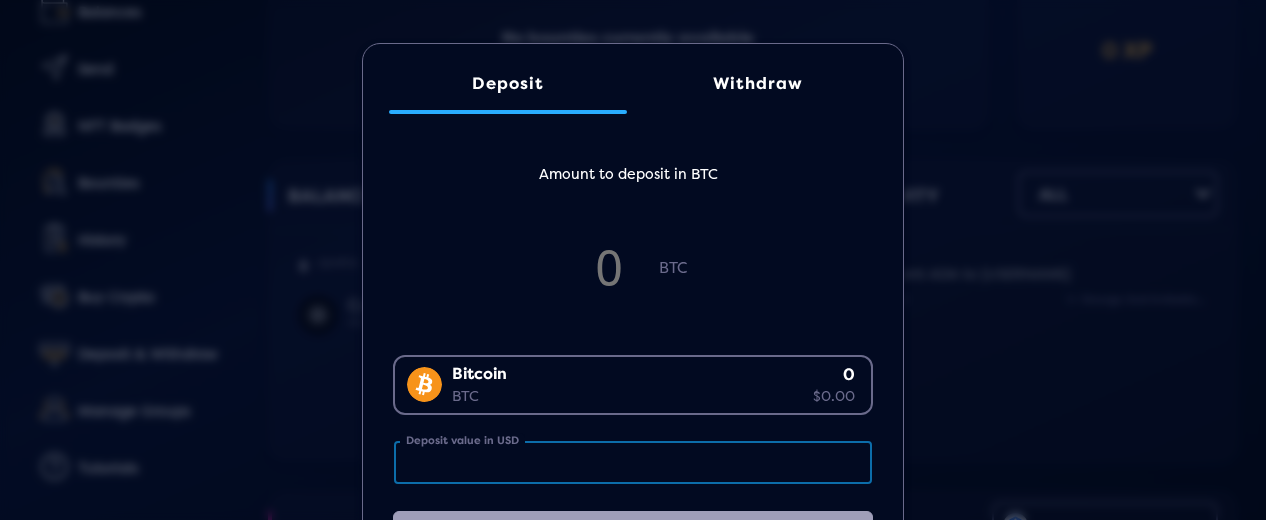 scroll, scrollTop: 0, scrollLeft: 0, axis: both 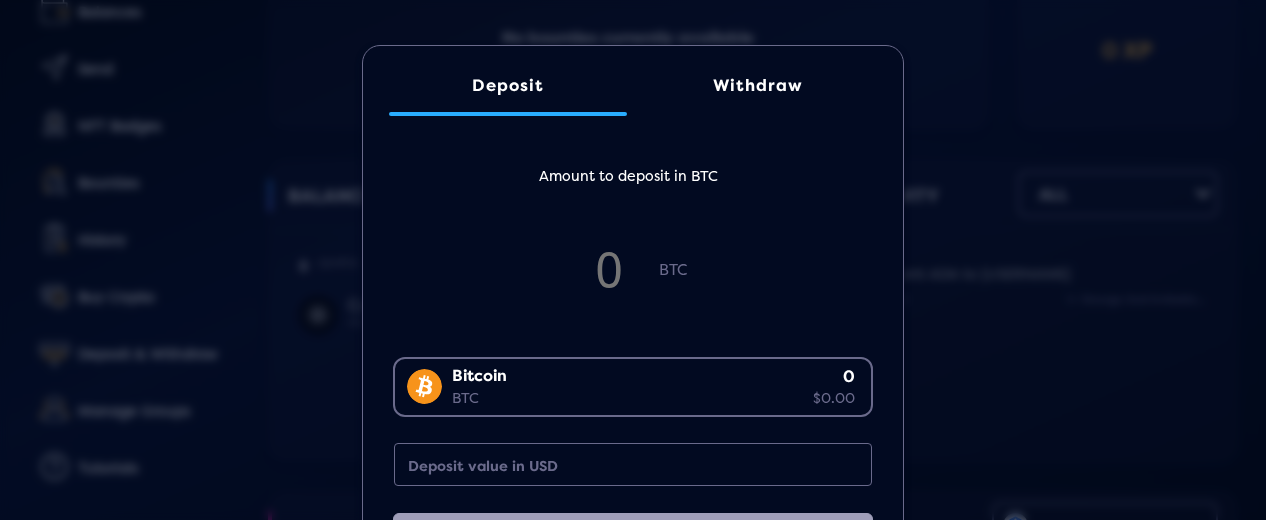 click on "Withdraw" 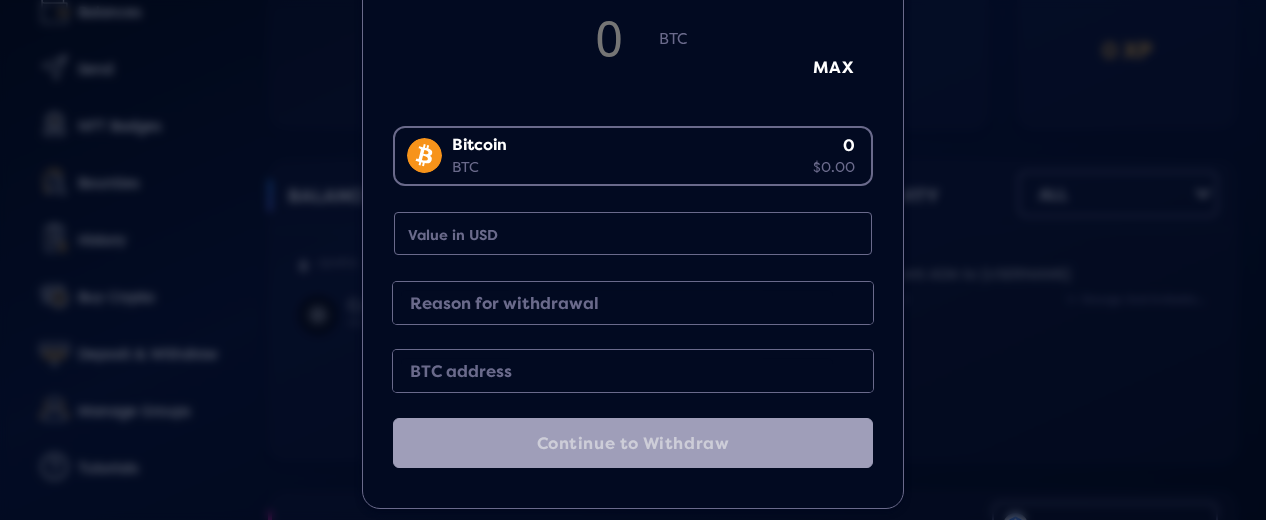 scroll, scrollTop: 248, scrollLeft: 0, axis: vertical 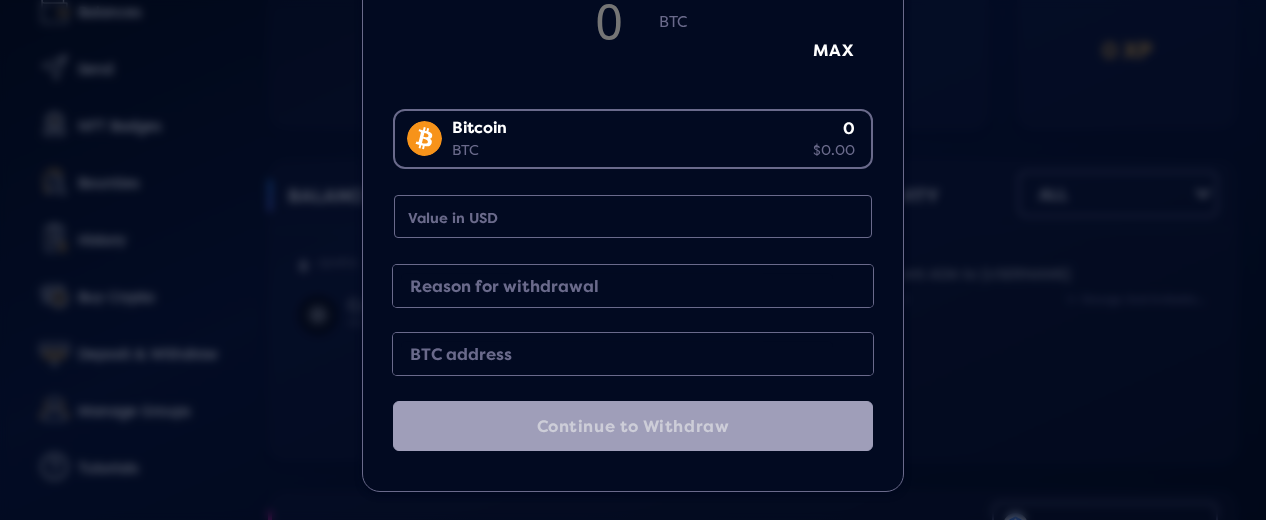 click on "BTC address" at bounding box center (617, 355) 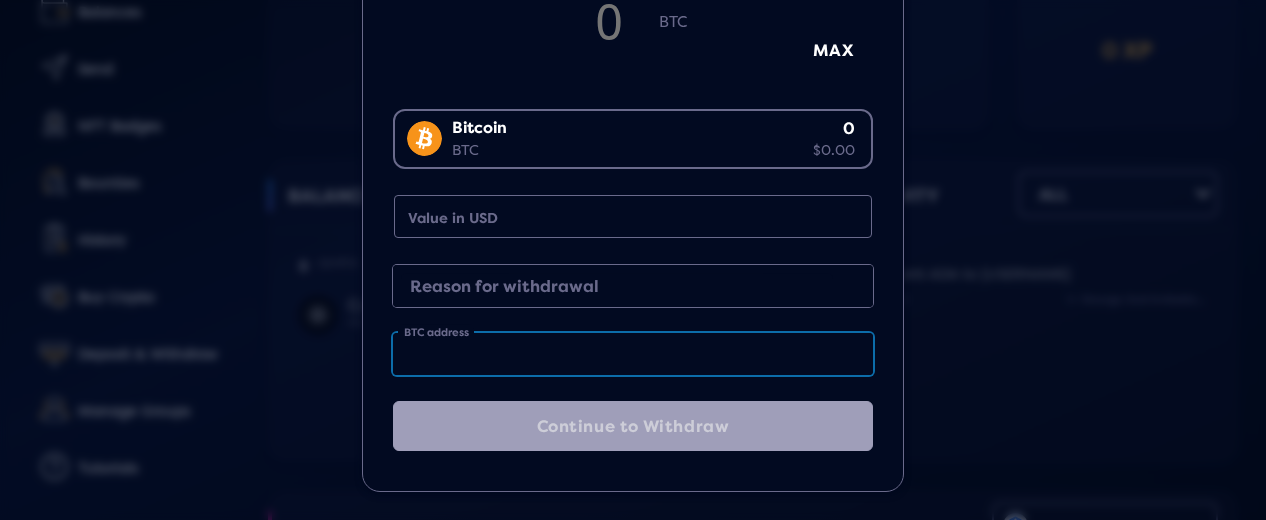 click on "BTC address" at bounding box center (633, 354) 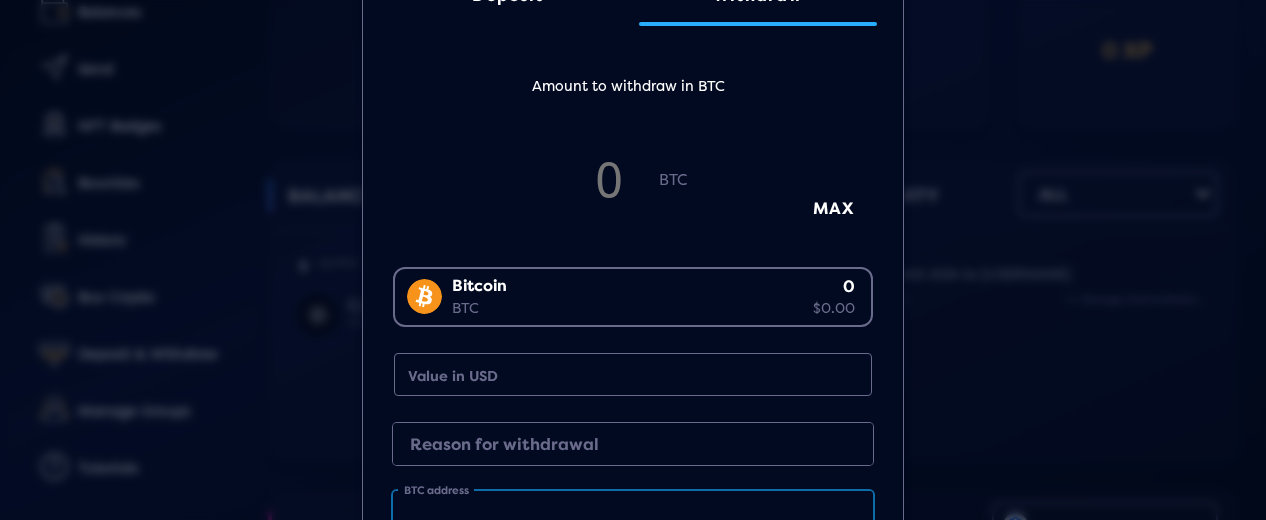 scroll, scrollTop: 0, scrollLeft: 0, axis: both 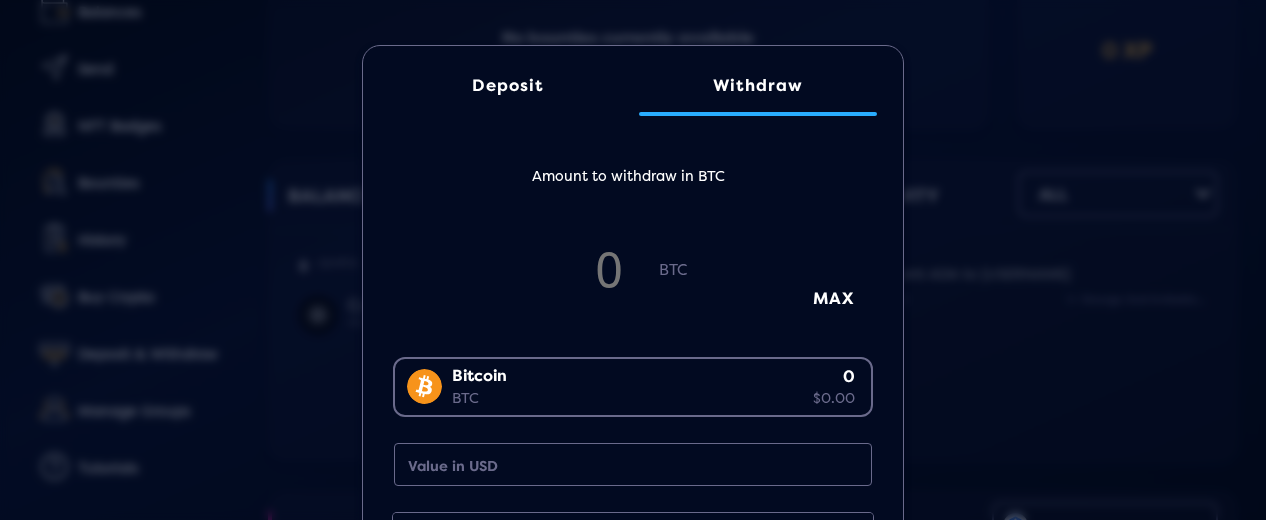 click on "Deposit" 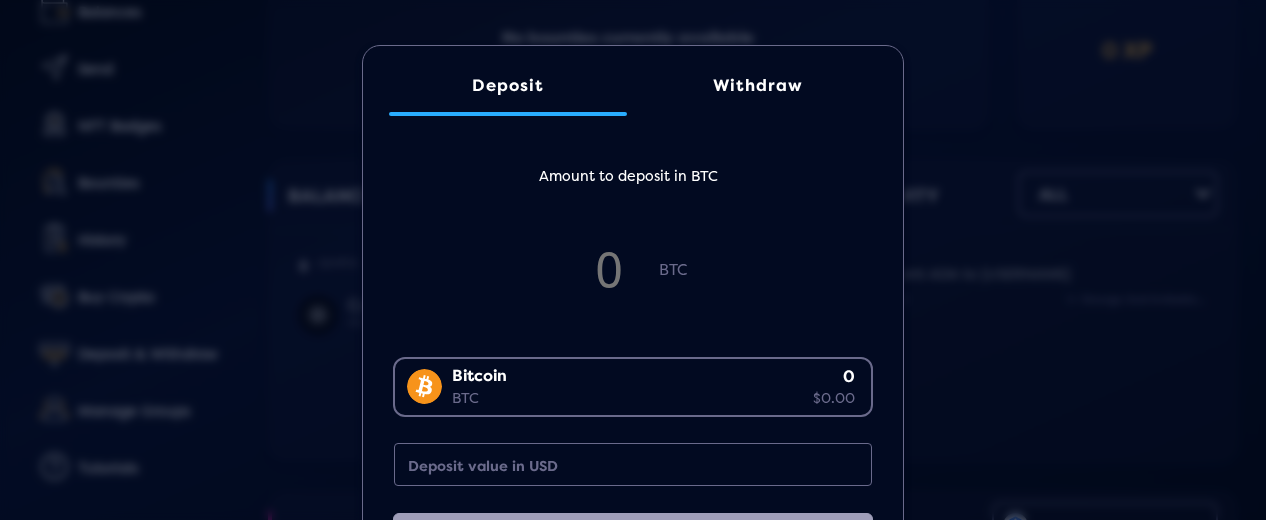 click on "Deposit Withdraw Amount to deposit in BTC BTC Bitcoin BTC 0 $0.00 Loading...  Deposit value in USD  View Deposit Details" 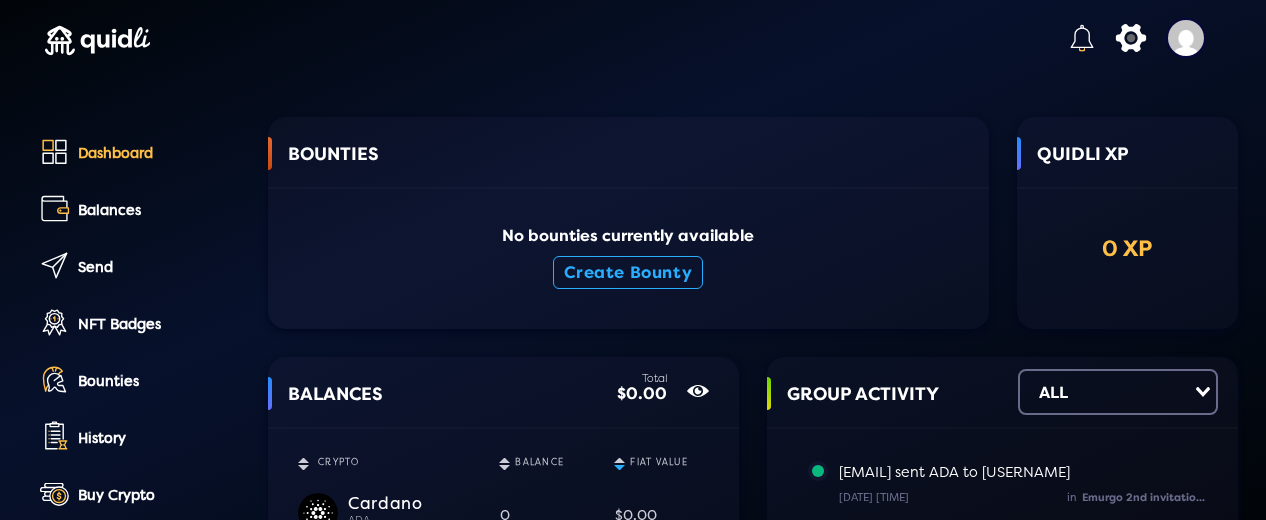 scroll, scrollTop: 0, scrollLeft: 0, axis: both 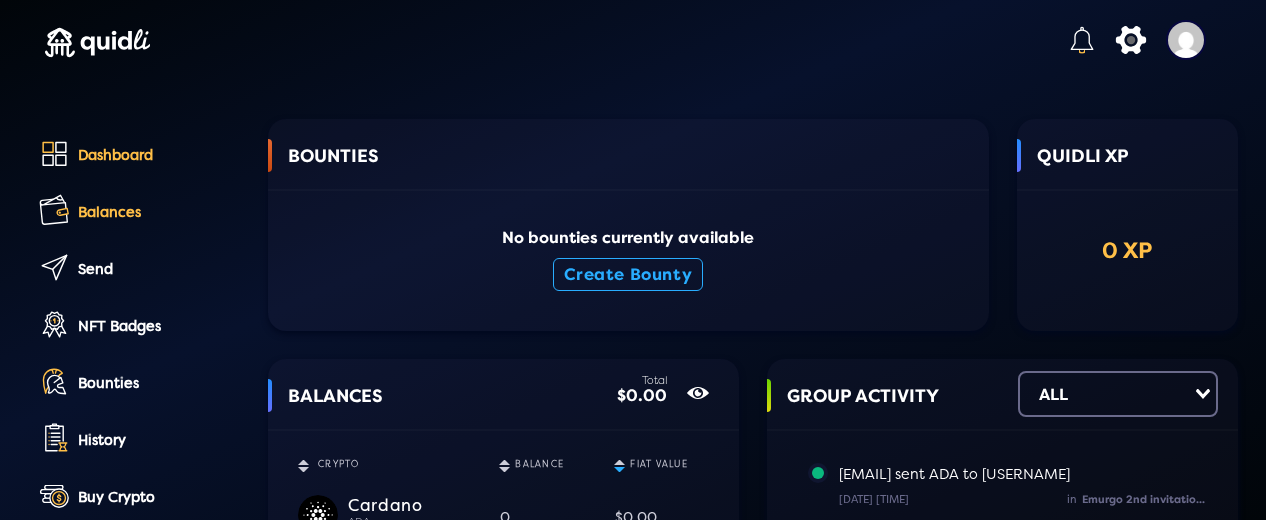 click on "Balances" 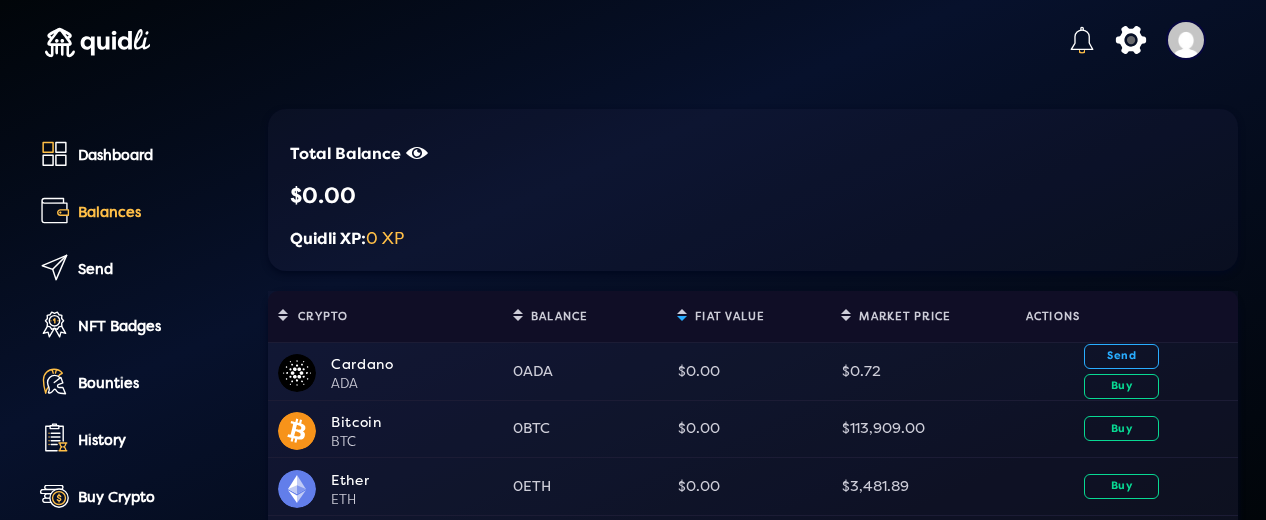 click on "Send   Buy" at bounding box center [1122, 371] 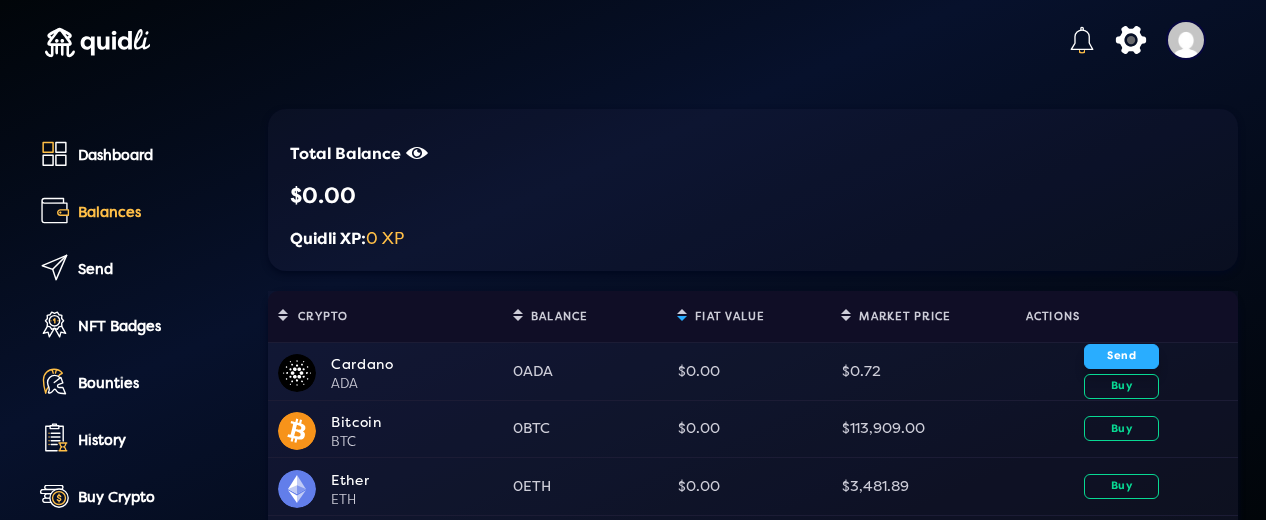 click on "Send" at bounding box center (1121, 356) 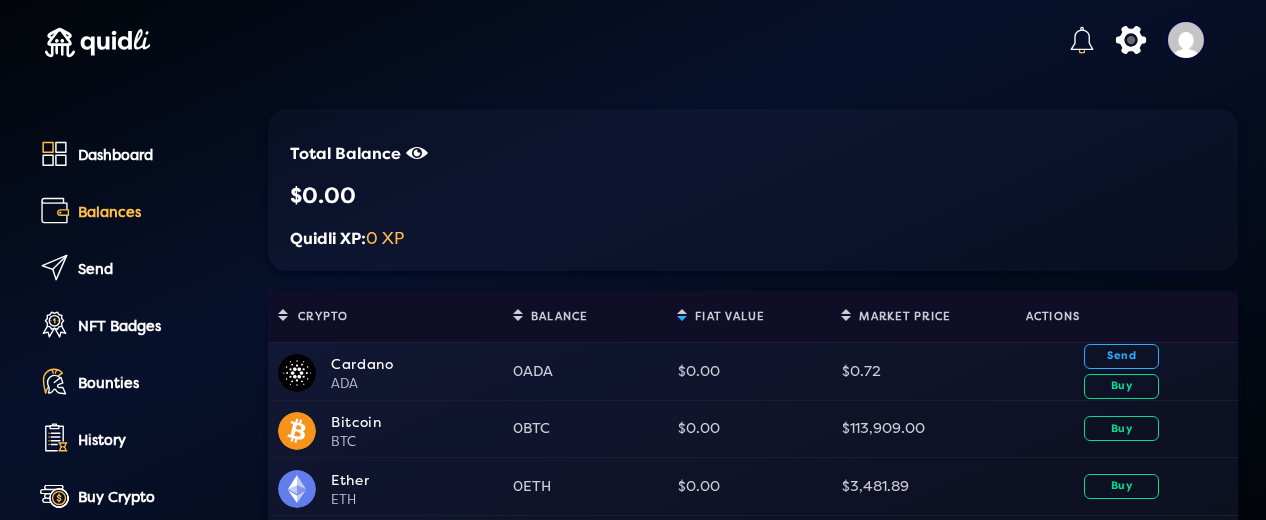 click on "Bitcoin" at bounding box center (417, 422) 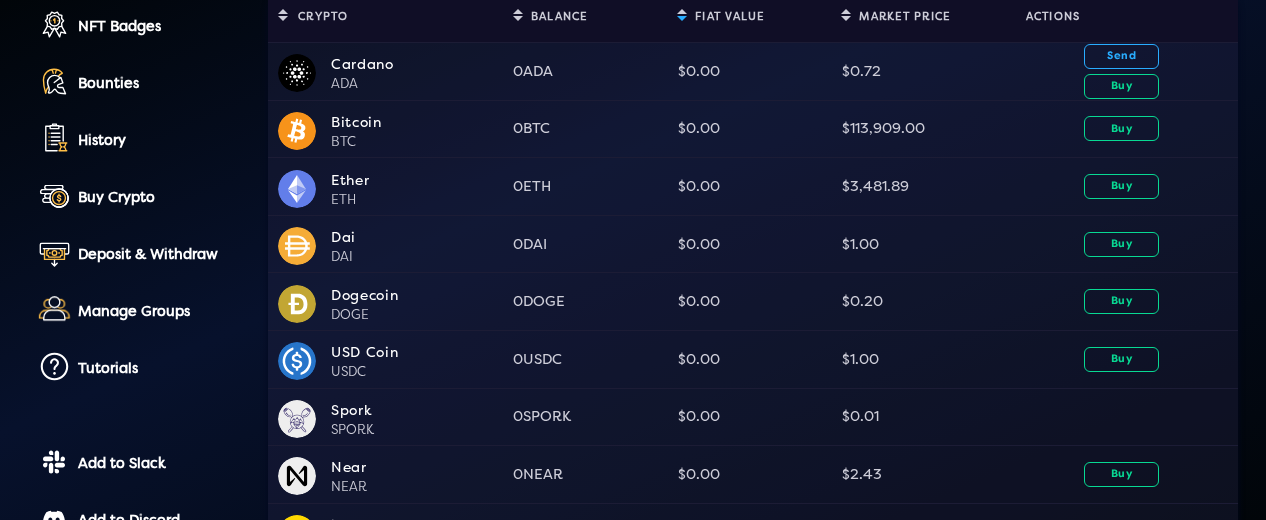 scroll, scrollTop: 0, scrollLeft: 0, axis: both 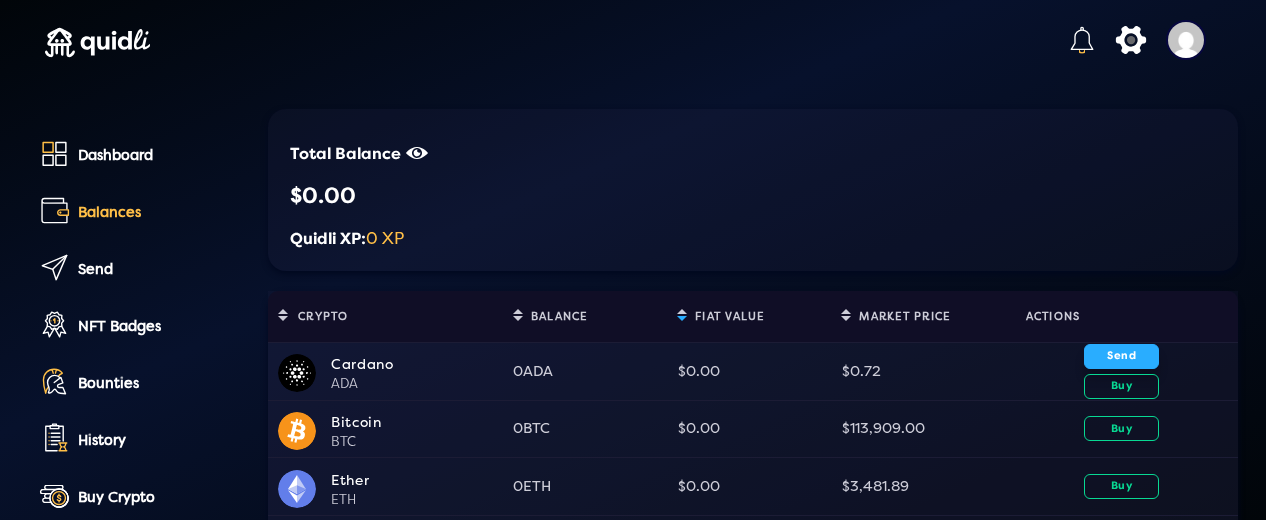 click on "Send" at bounding box center [1121, 356] 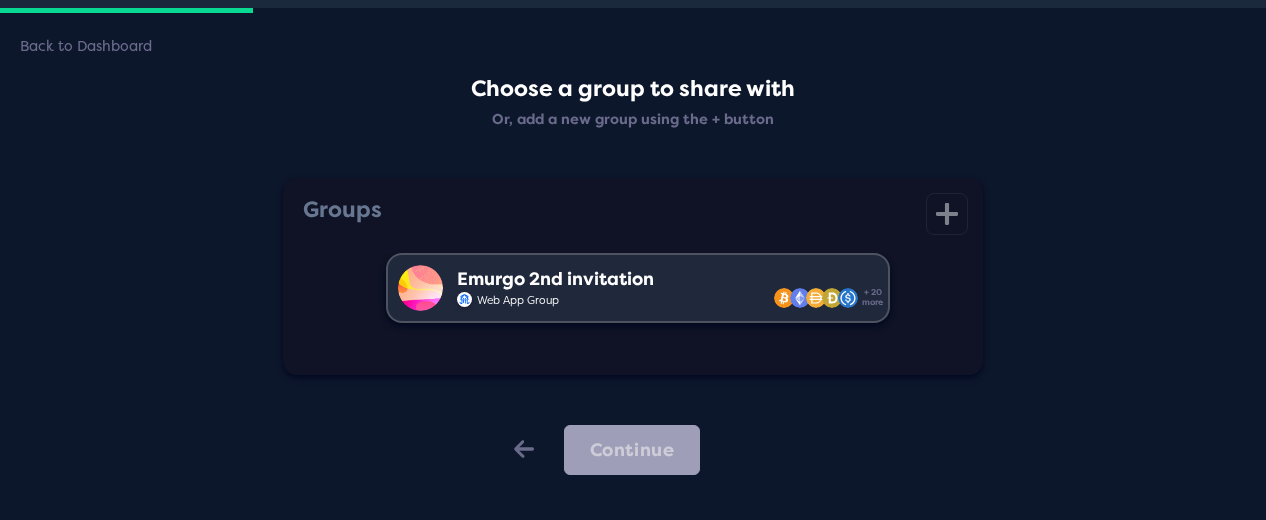 scroll, scrollTop: 92, scrollLeft: 0, axis: vertical 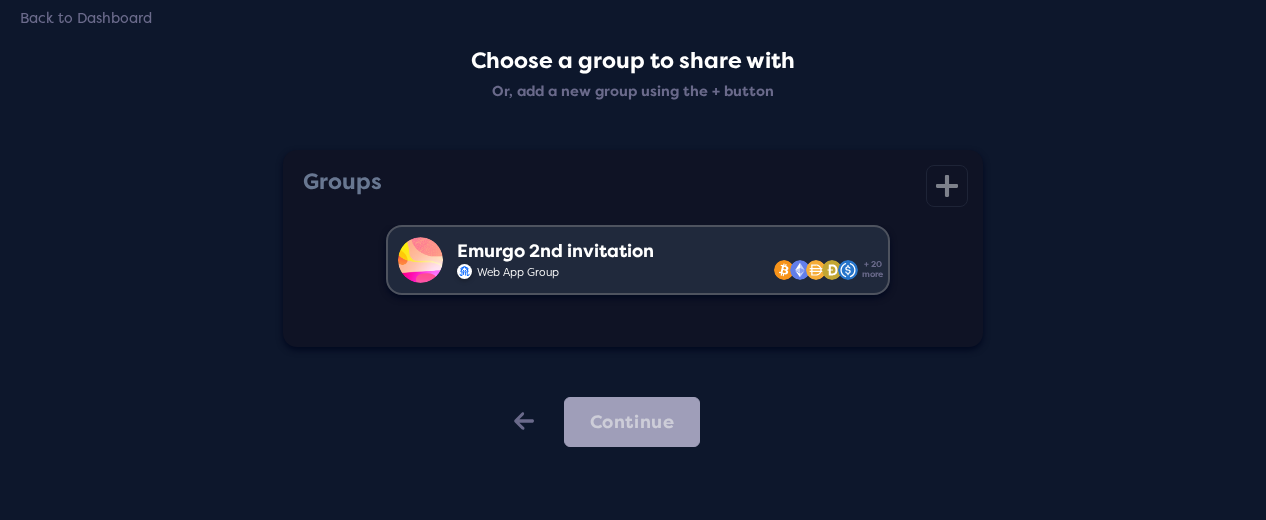 click on "Emurgo 2nd invitation  Web App Group  + 20  more" 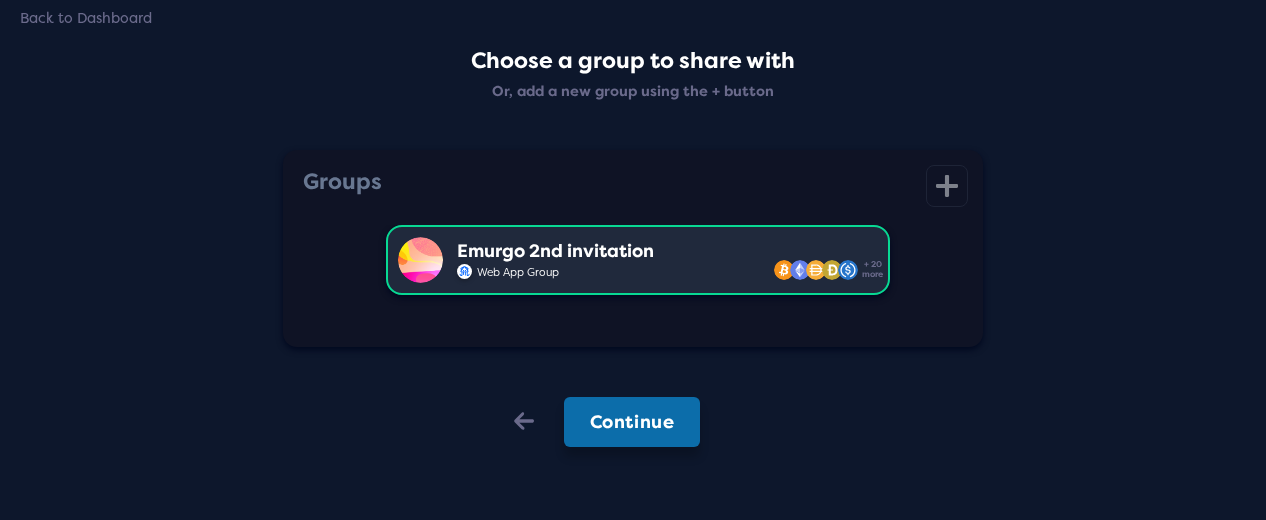click on "Continue" at bounding box center [632, 422] 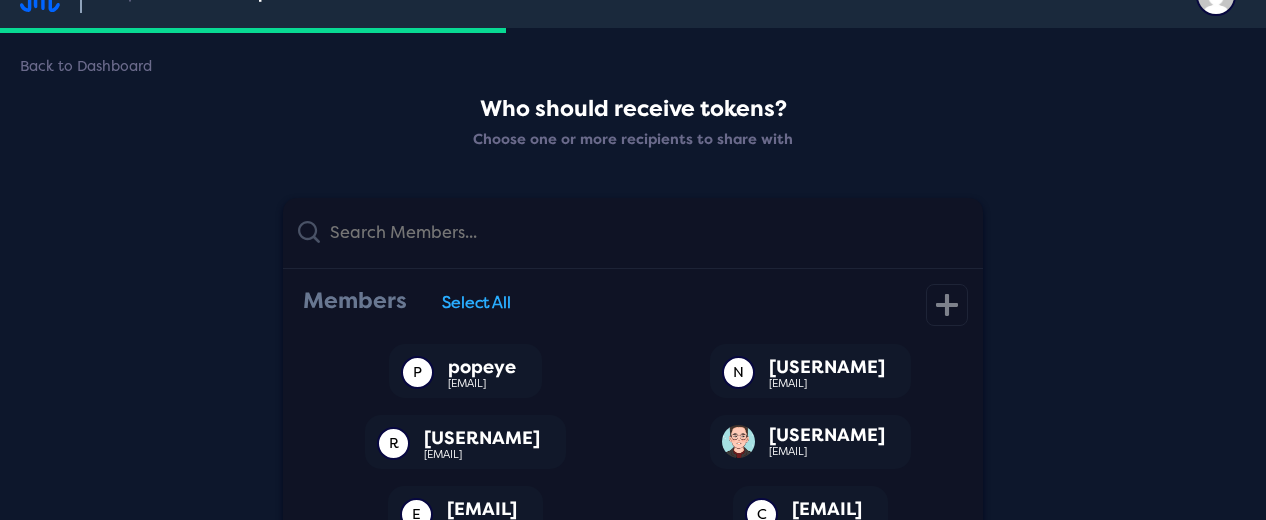 scroll, scrollTop: 0, scrollLeft: 0, axis: both 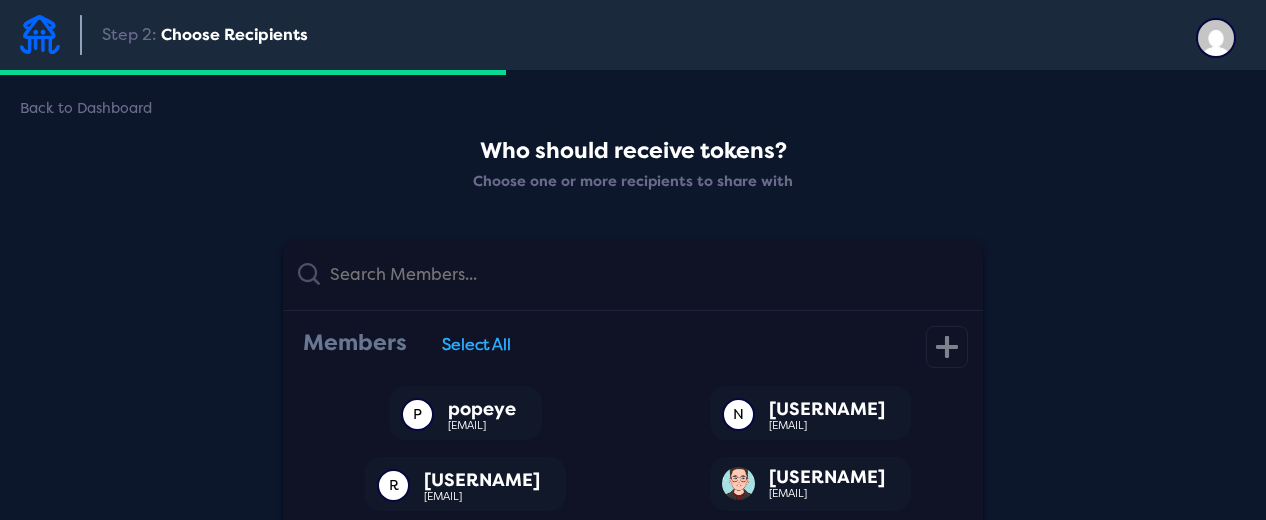 click at bounding box center (40, 34) 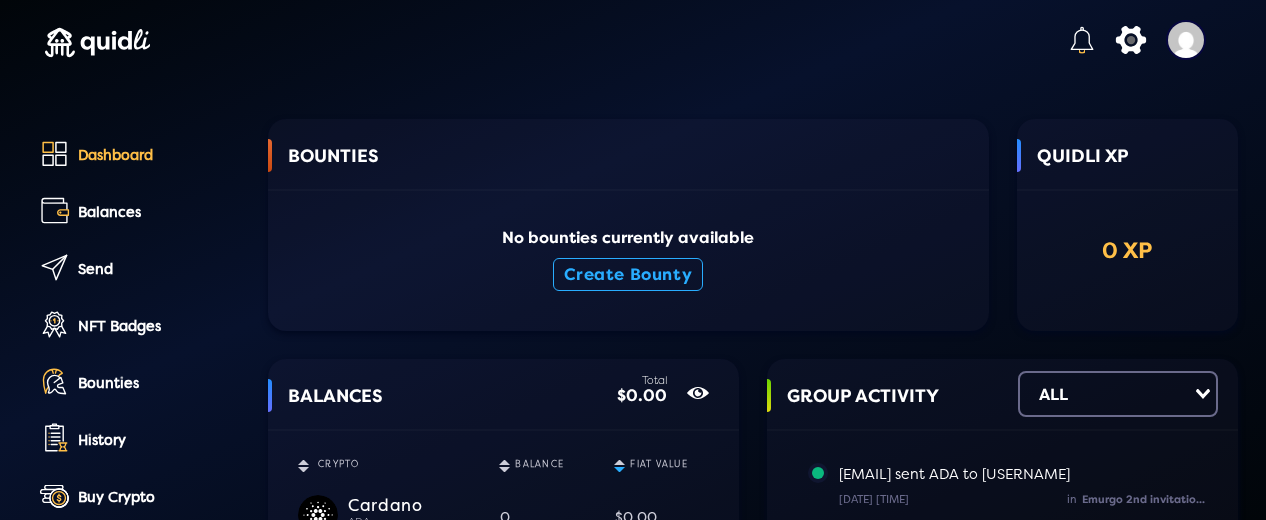 click on "0 XP" 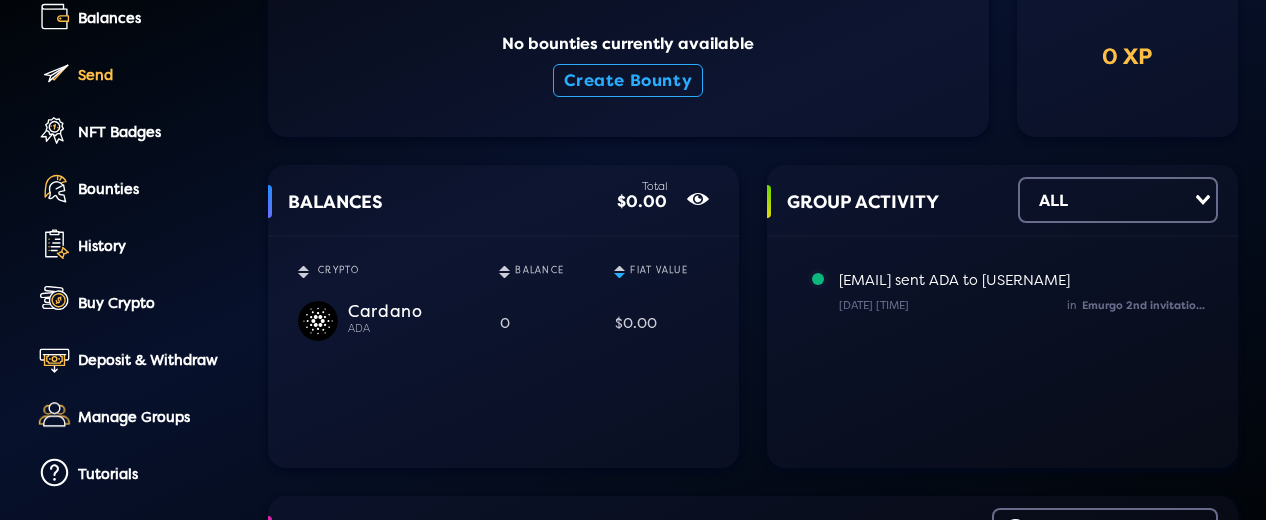 scroll, scrollTop: 200, scrollLeft: 0, axis: vertical 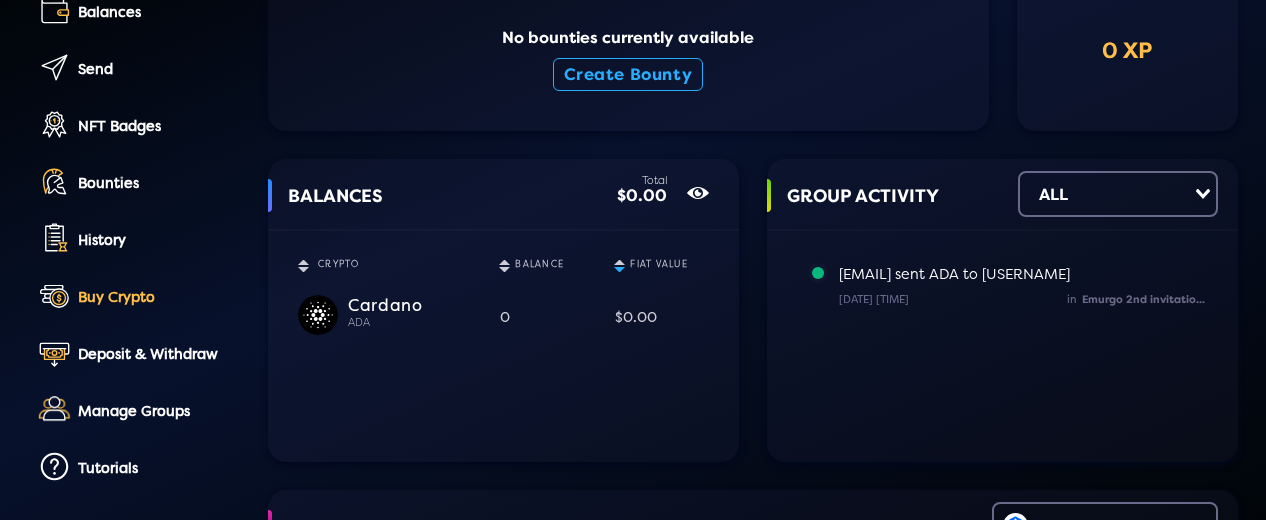 click on "Buy Crypto" 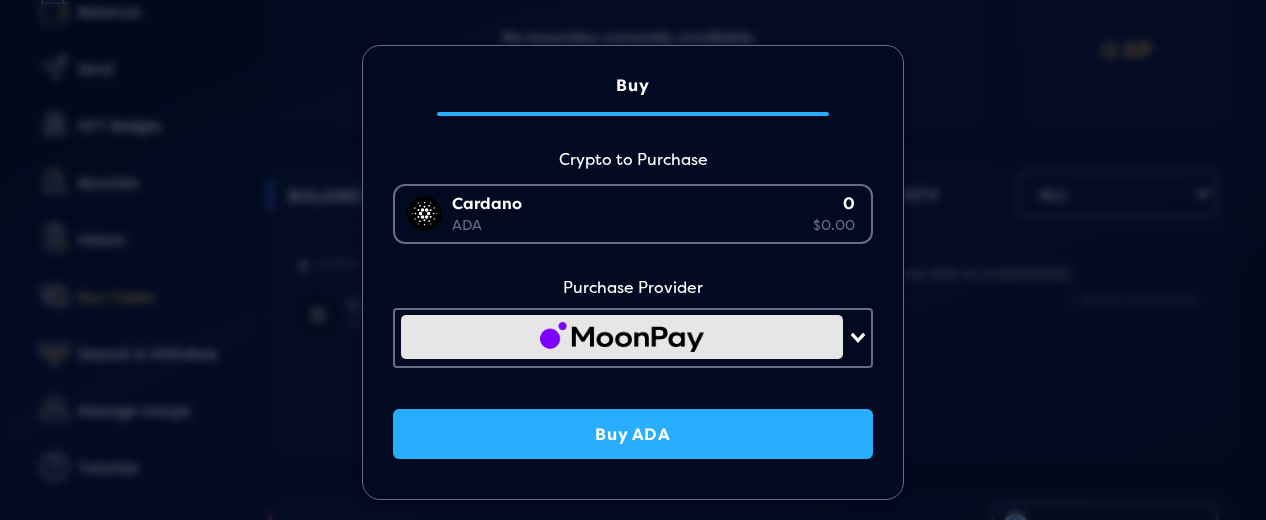 click on "Buy Crypto to Purchase Cardano ADA 0 $0.00 Loading... Purchase Provider Loading... Buy ADA" 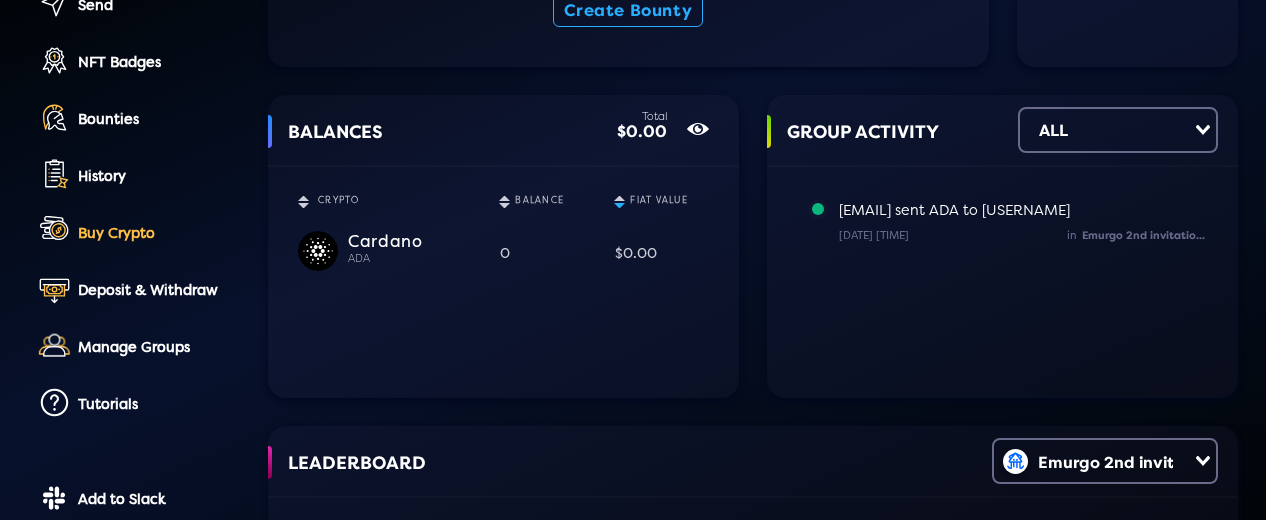 scroll, scrollTop: 100, scrollLeft: 0, axis: vertical 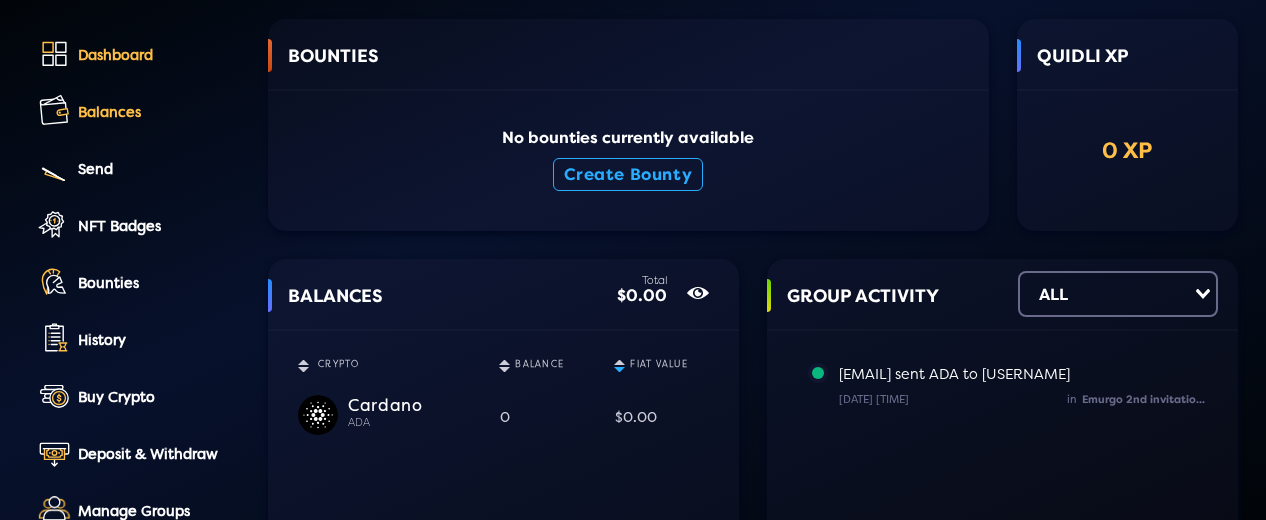 click on "Balances" 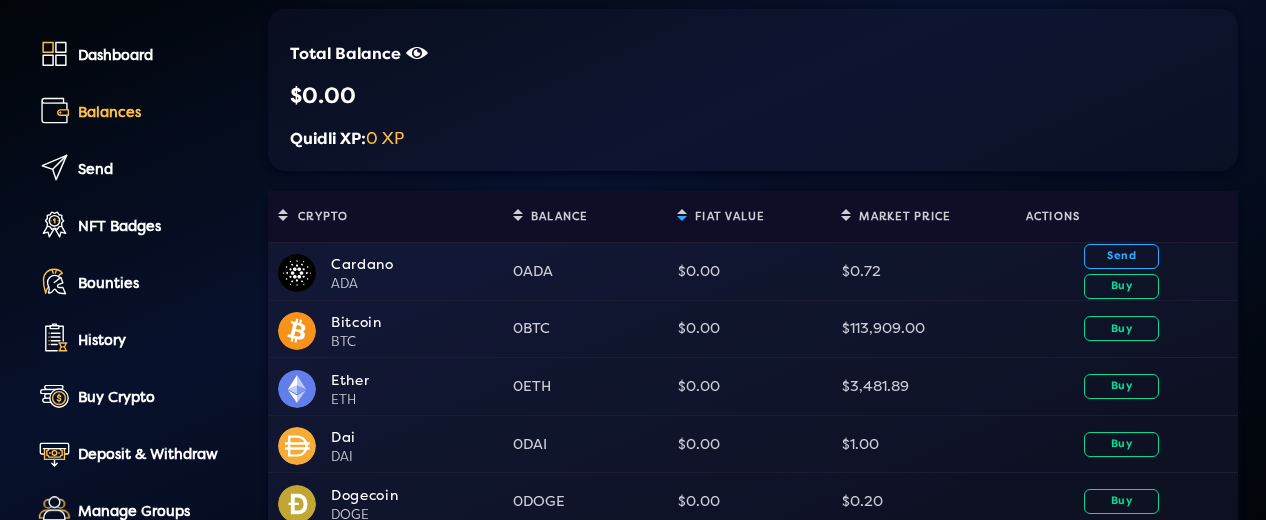 scroll, scrollTop: 0, scrollLeft: 0, axis: both 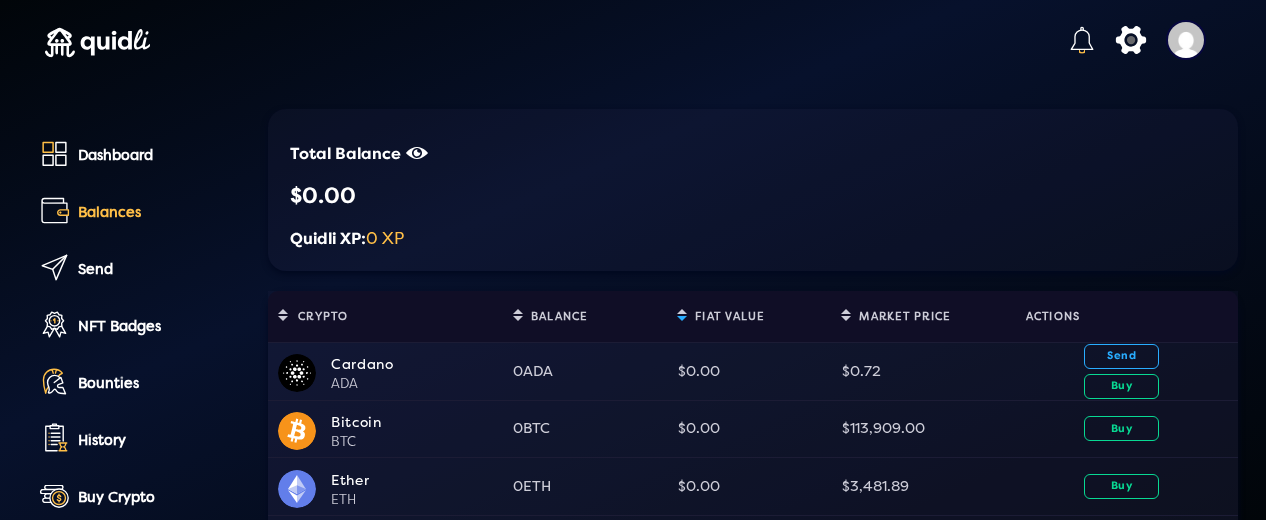 click on "0 XP" at bounding box center (385, 238) 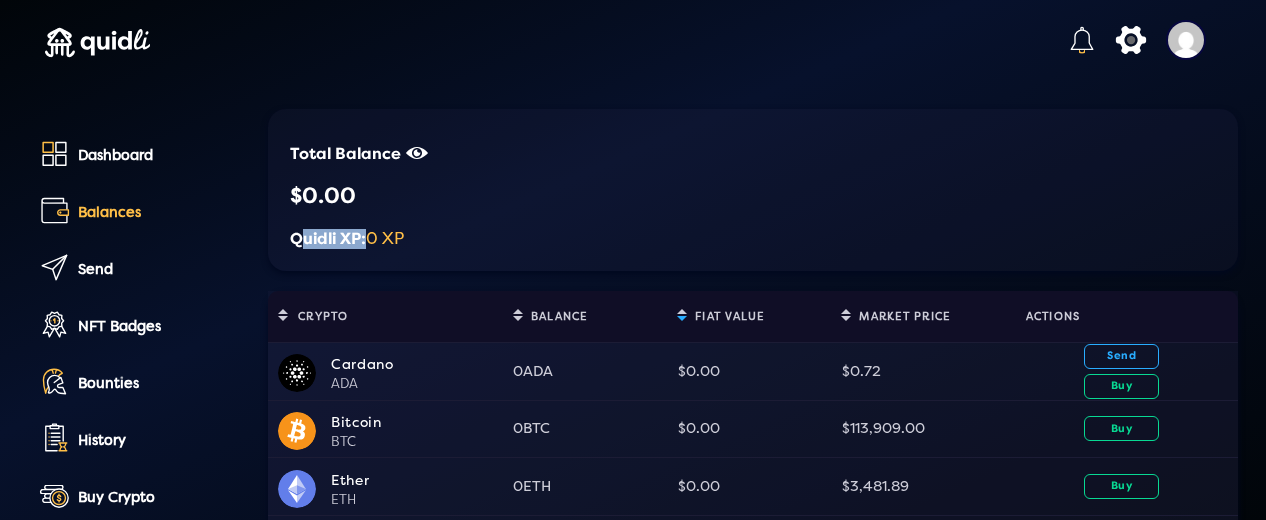 drag, startPoint x: 291, startPoint y: 237, endPoint x: 359, endPoint y: 238, distance: 68.007355 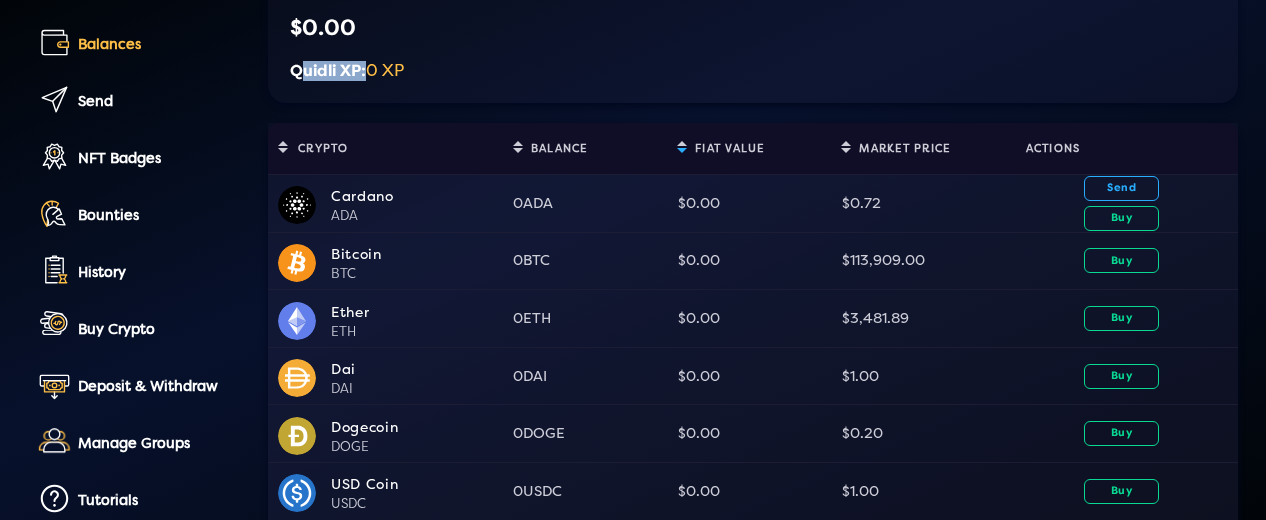 scroll, scrollTop: 200, scrollLeft: 0, axis: vertical 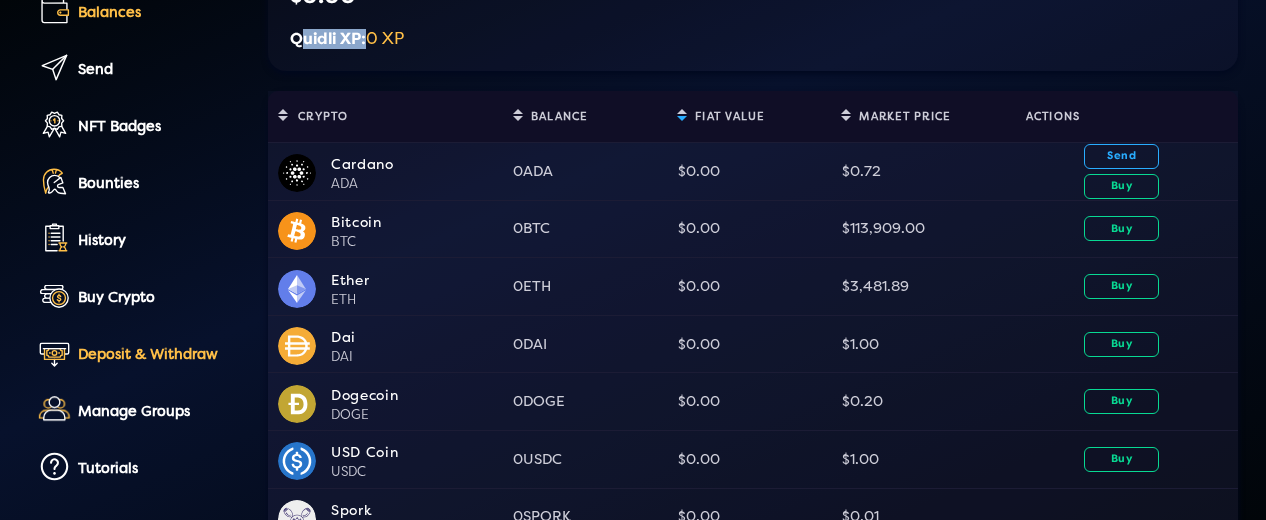 click on "Deposit & Withdraw" 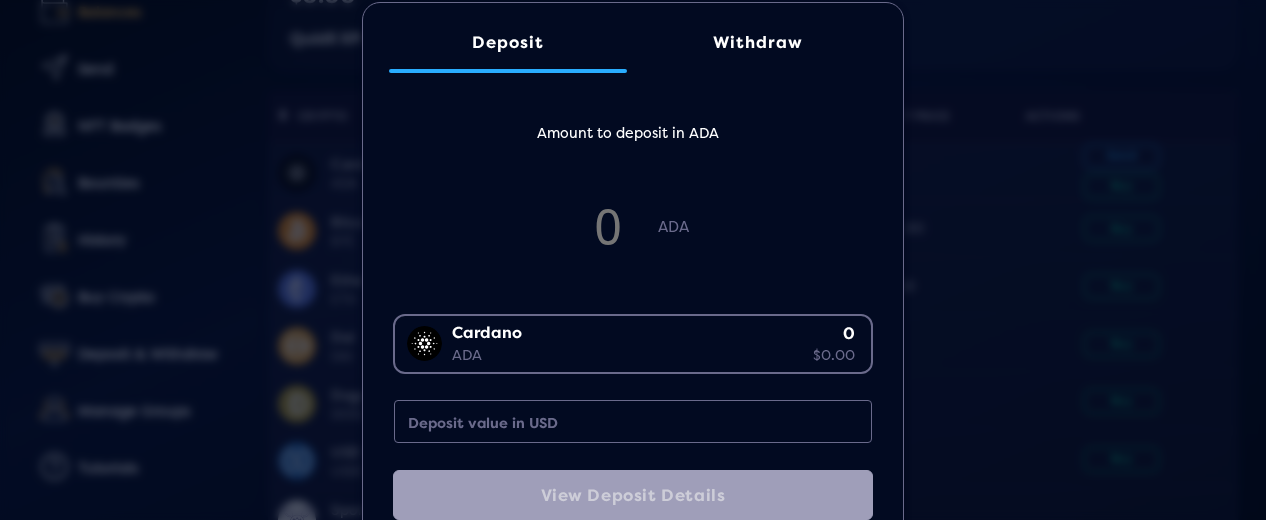 scroll, scrollTop: 0, scrollLeft: 0, axis: both 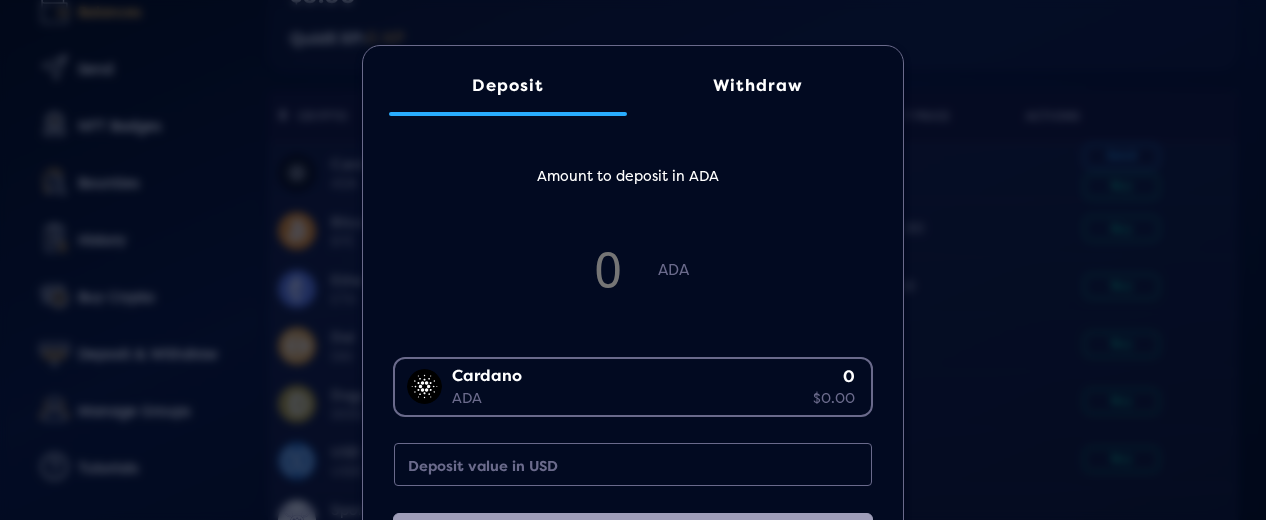 click on "Deposit Withdraw Amount to deposit in ADA ADA Cardano ADA 0 $0.00 Loading...  Deposit value in USD  View Deposit Details" 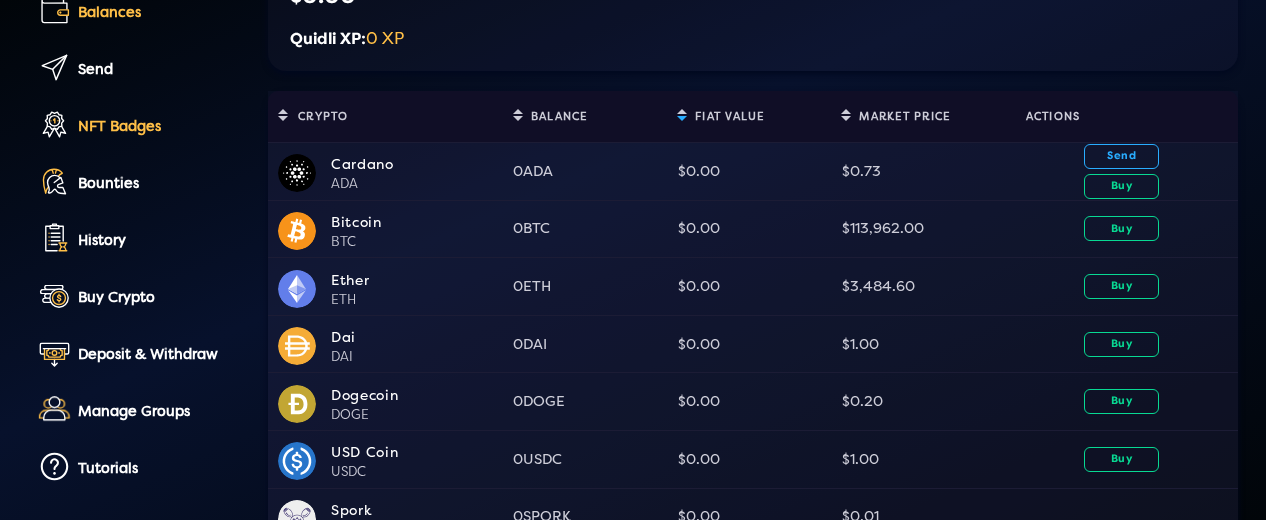 click on "NFT Badges" 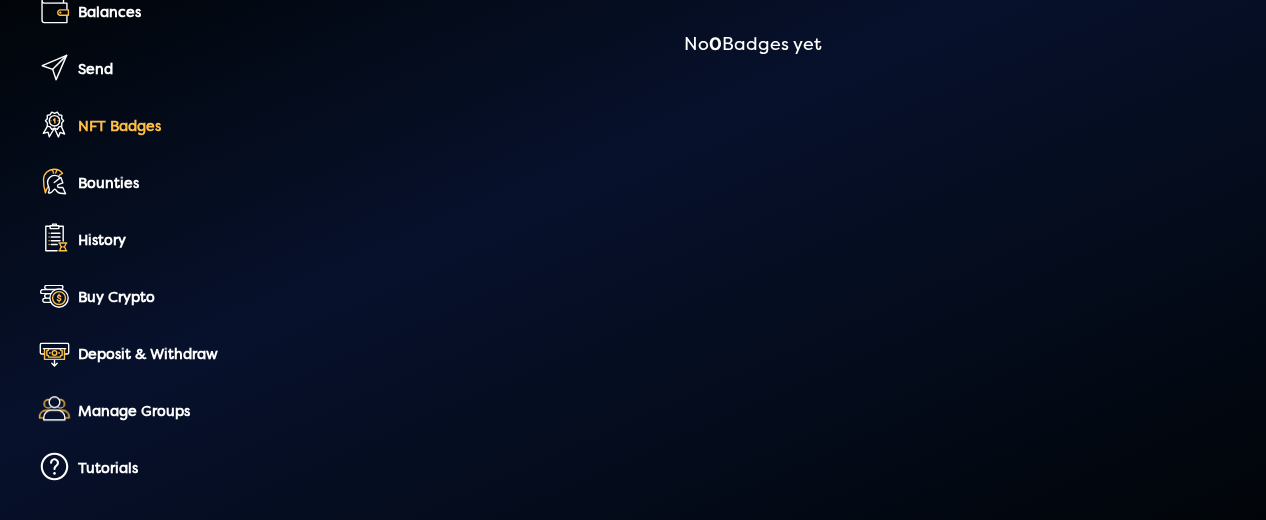 scroll, scrollTop: 100, scrollLeft: 0, axis: vertical 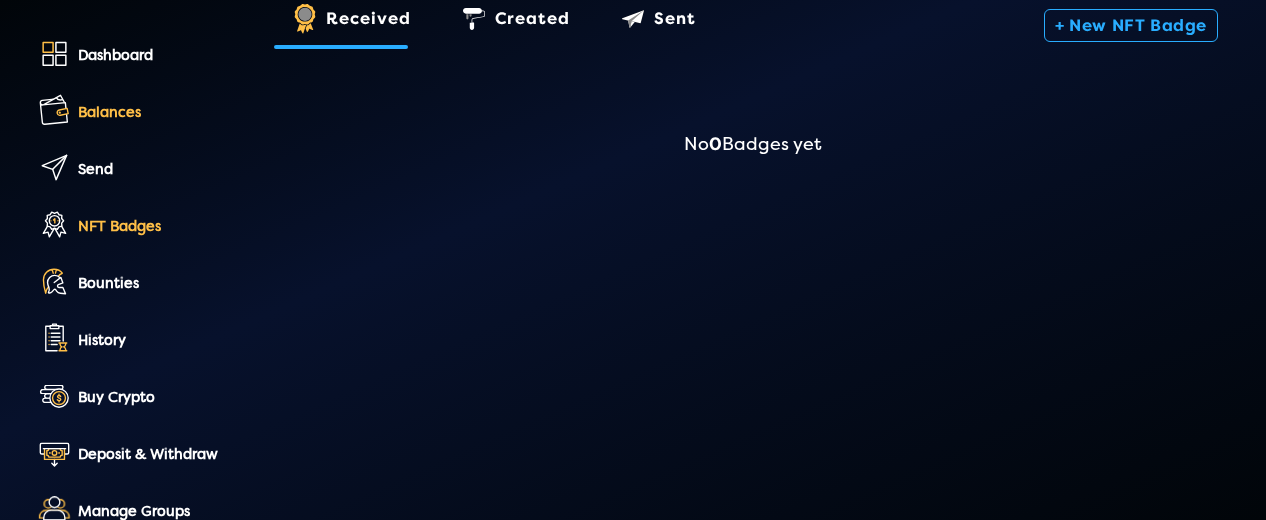 click on "Balances" 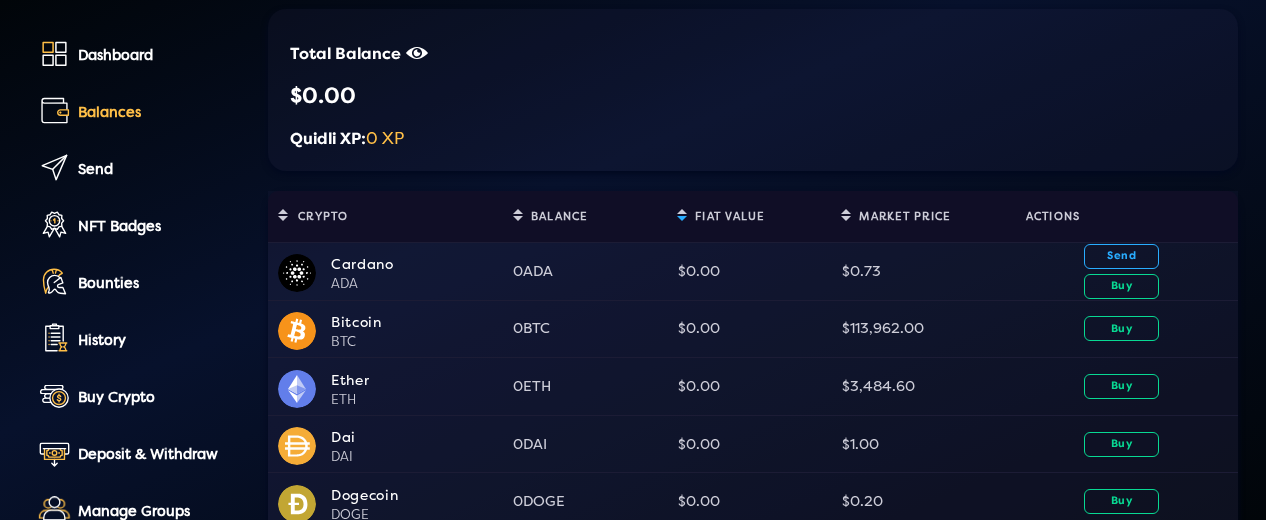 scroll, scrollTop: 0, scrollLeft: 0, axis: both 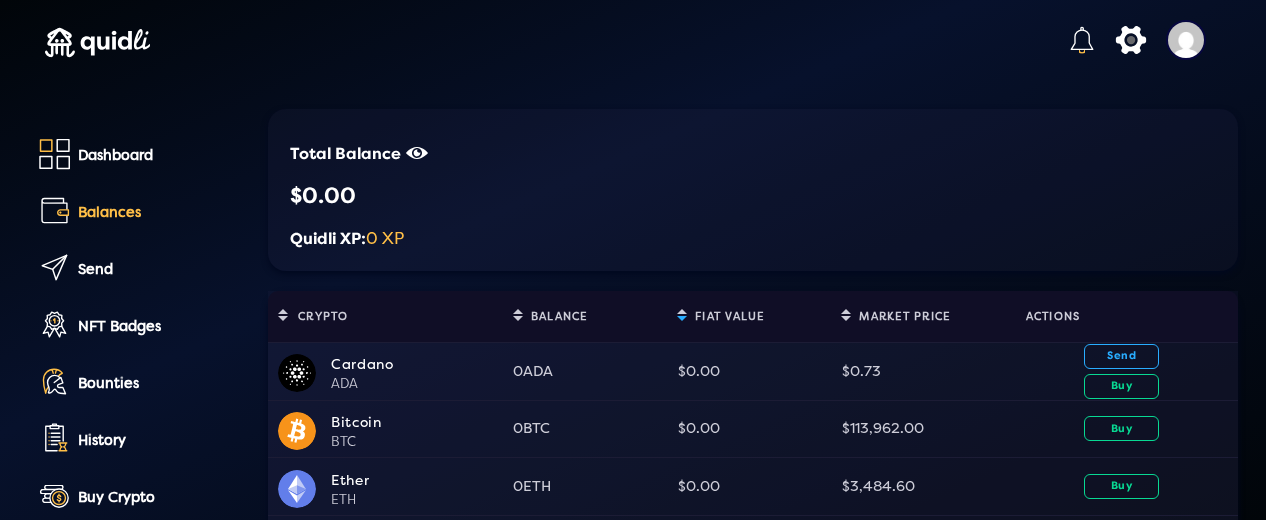 click on "Quidli XP:  0 XP" 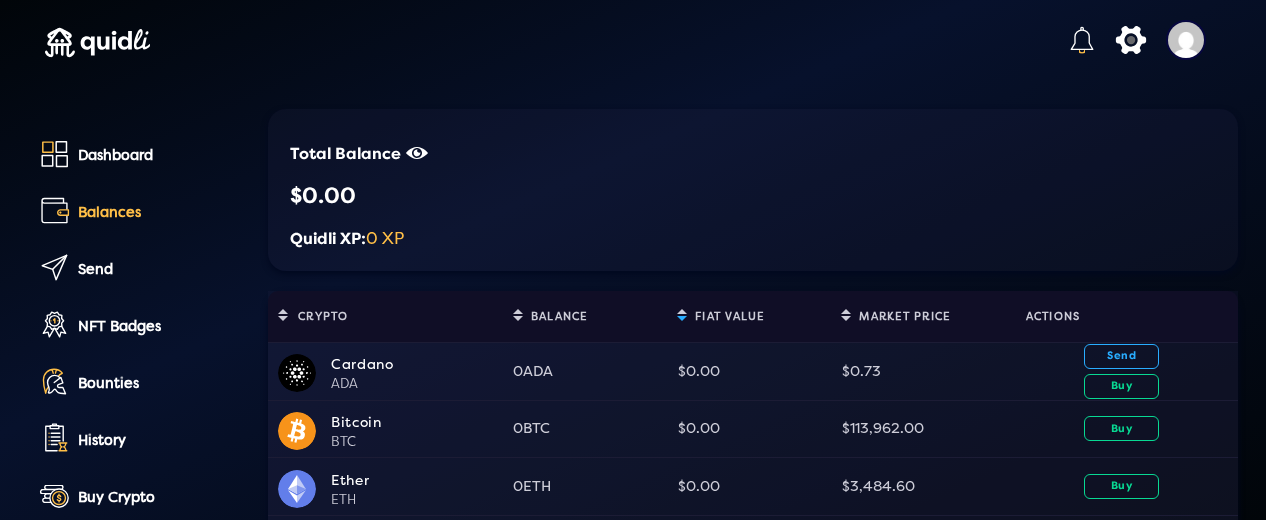 click on "Quidli XP:  0 XP" 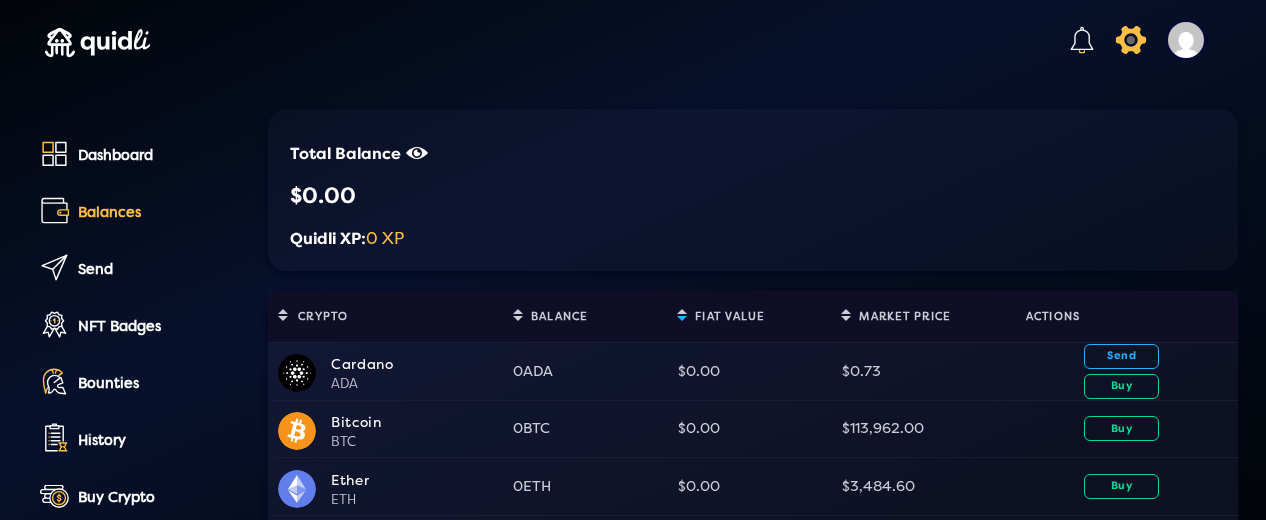 click on "icon" 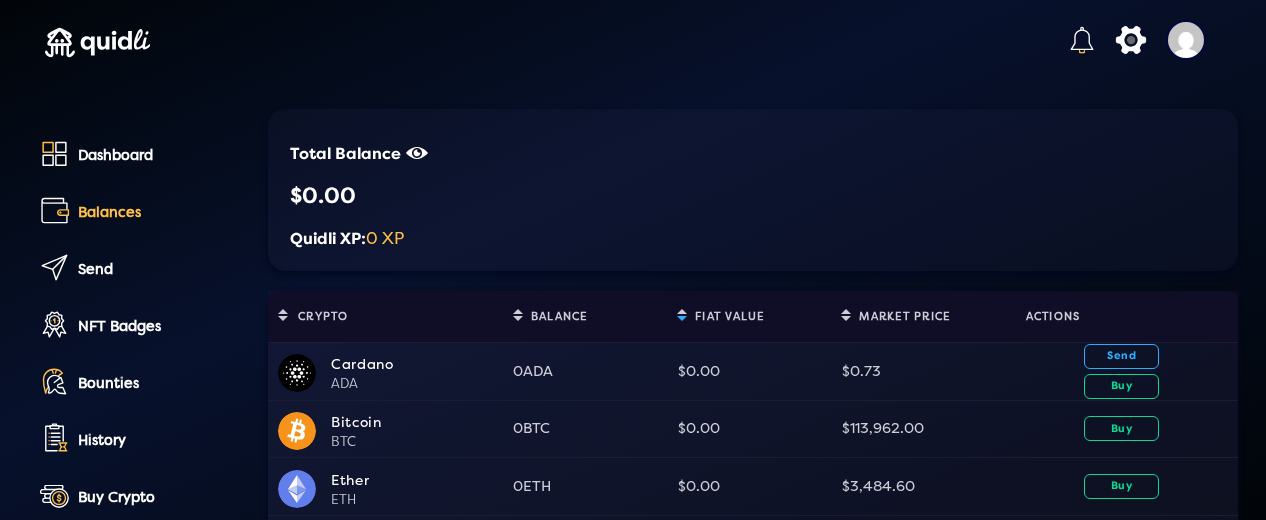 click at bounding box center [1186, 40] 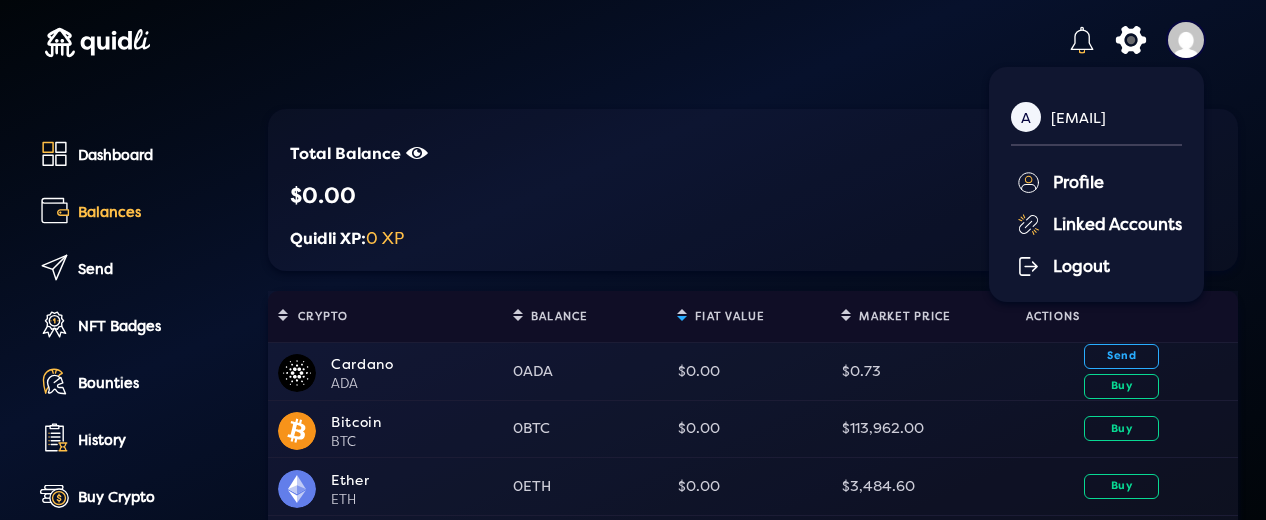 click at bounding box center (1186, 40) 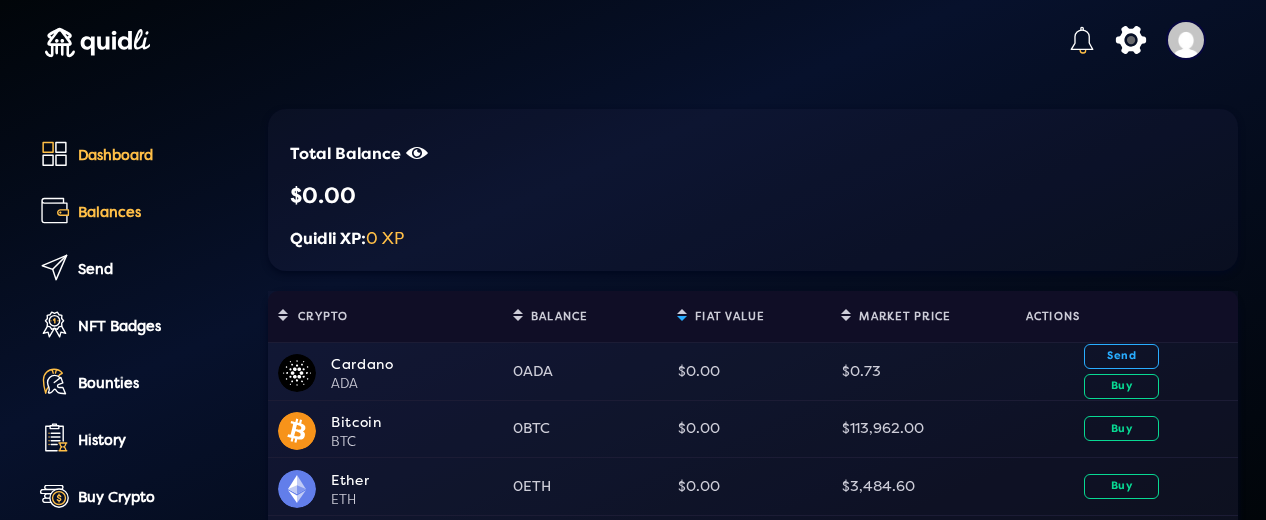 click on "Dashboard" 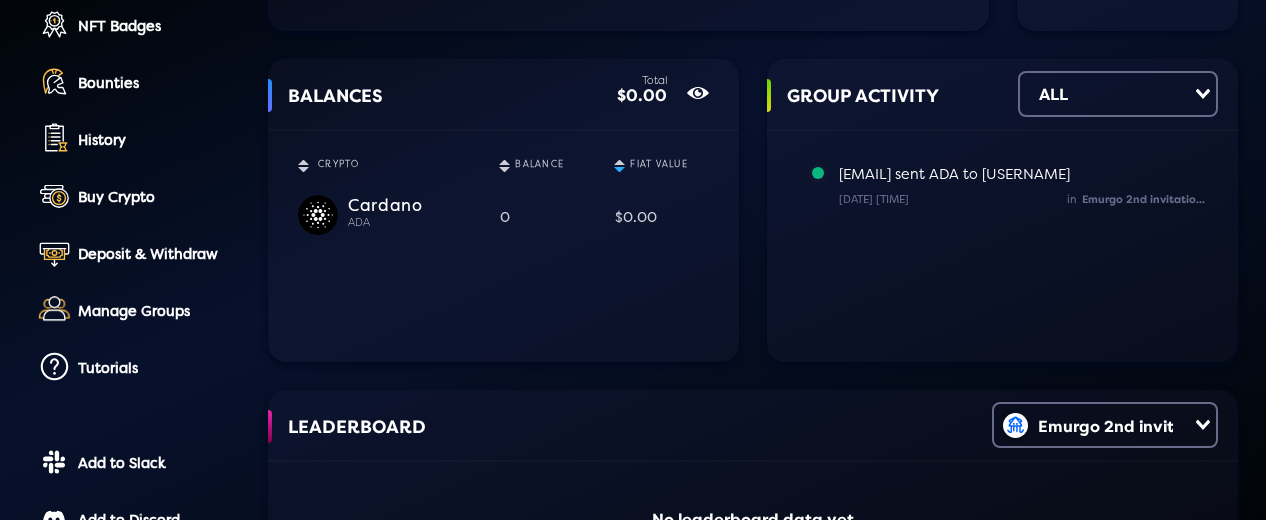 scroll, scrollTop: 0, scrollLeft: 0, axis: both 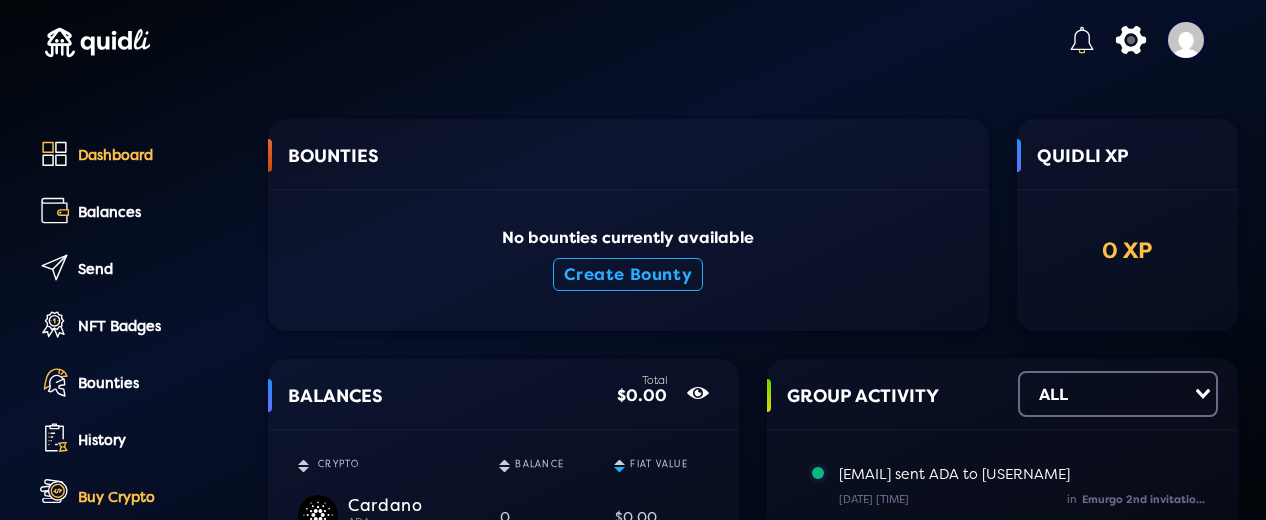 click on "Buy Crypto" 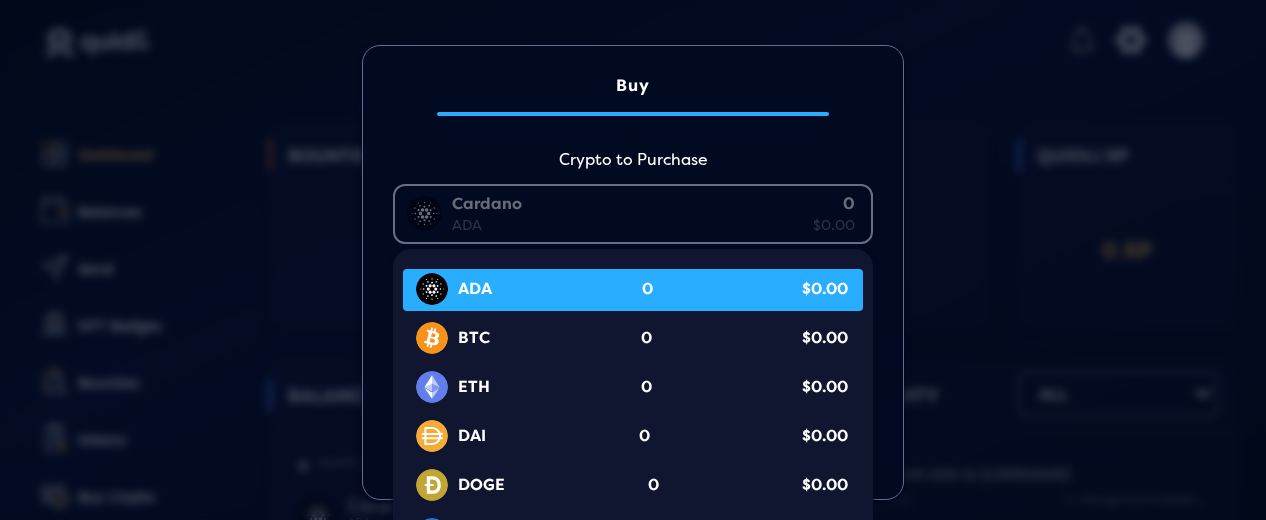 click on "Cardano ADA 0 $0.00" at bounding box center (628, 212) 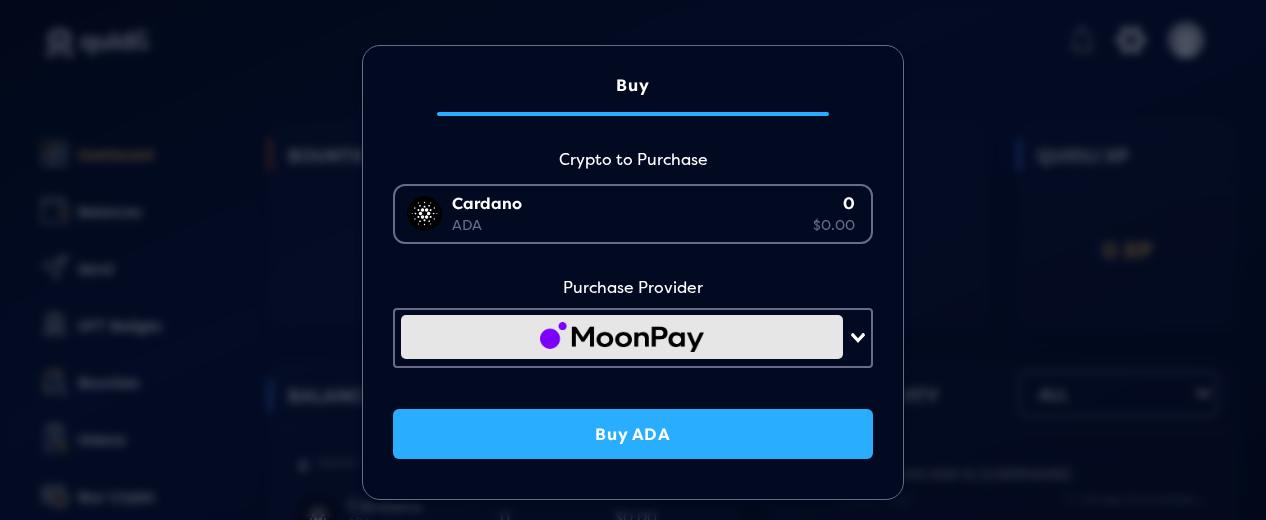 click on "Crypto to Purchase" at bounding box center (633, 160) 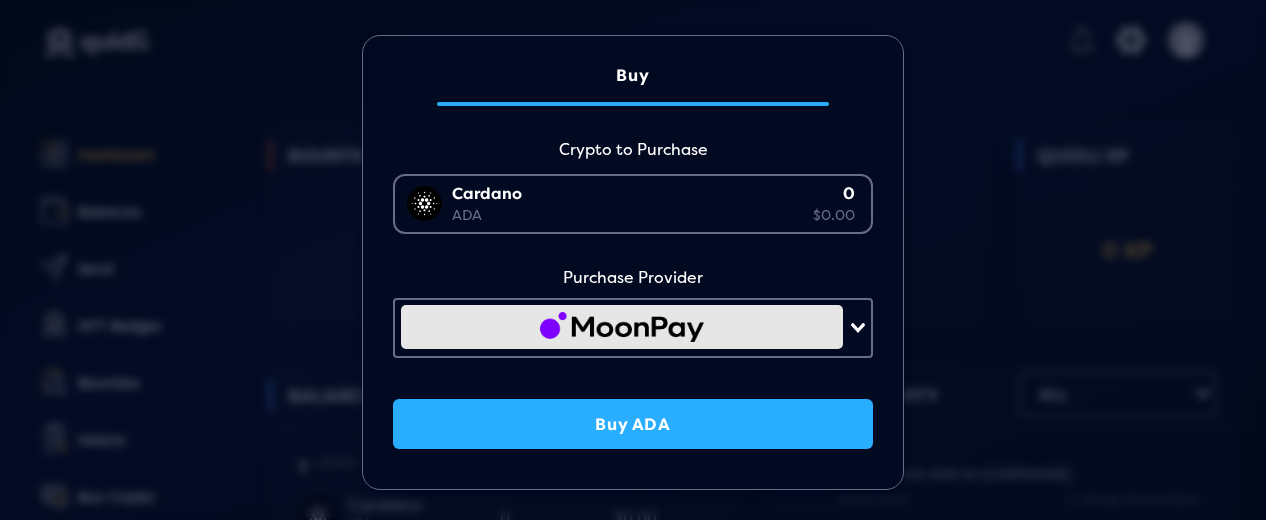 scroll, scrollTop: 0, scrollLeft: 0, axis: both 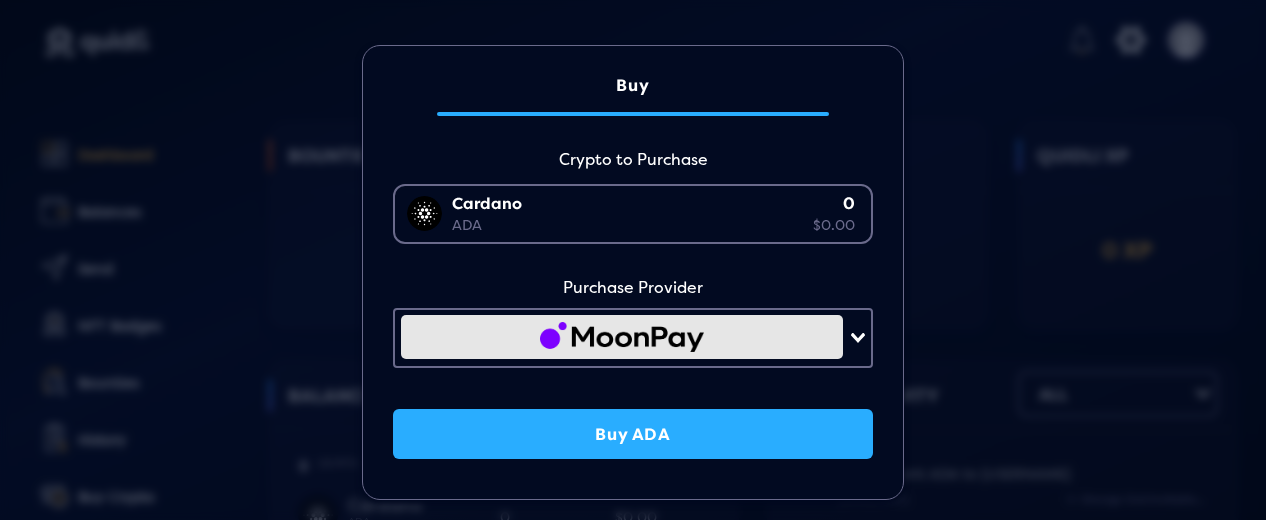 click on "Buy" 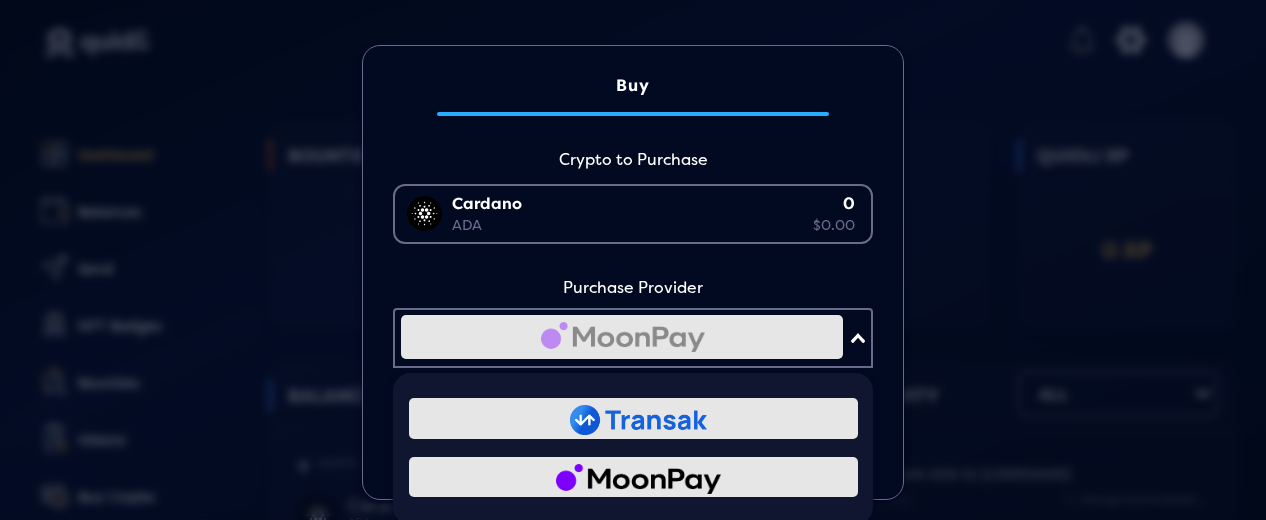 click at bounding box center (622, 337) 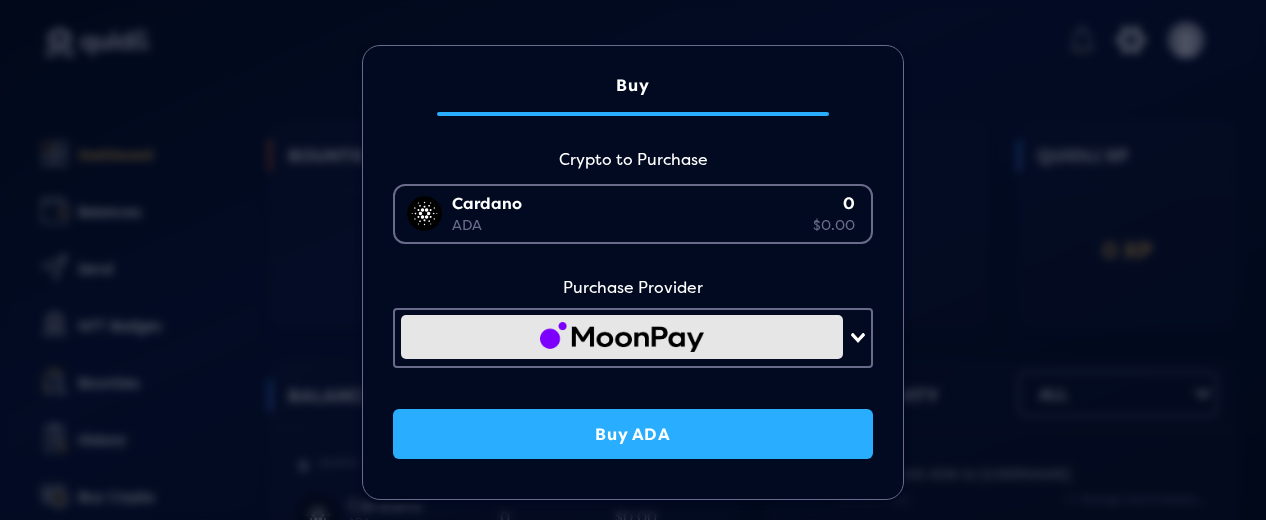 click on "Cardano ADA 0 $0.00 Loading..." at bounding box center [633, 241] 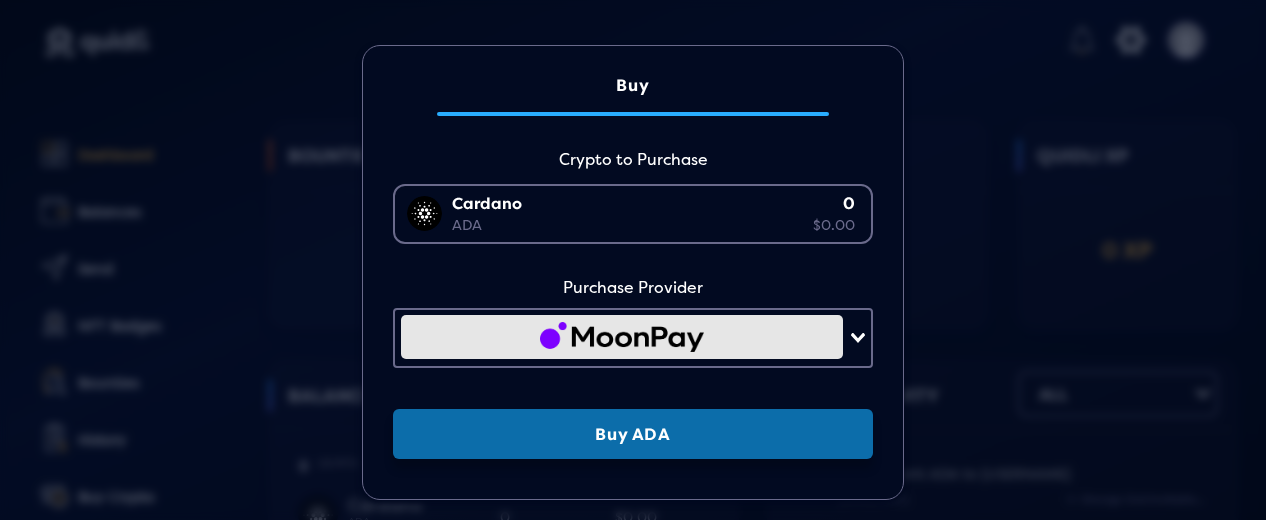 click on "Buy ADA" at bounding box center (633, 434) 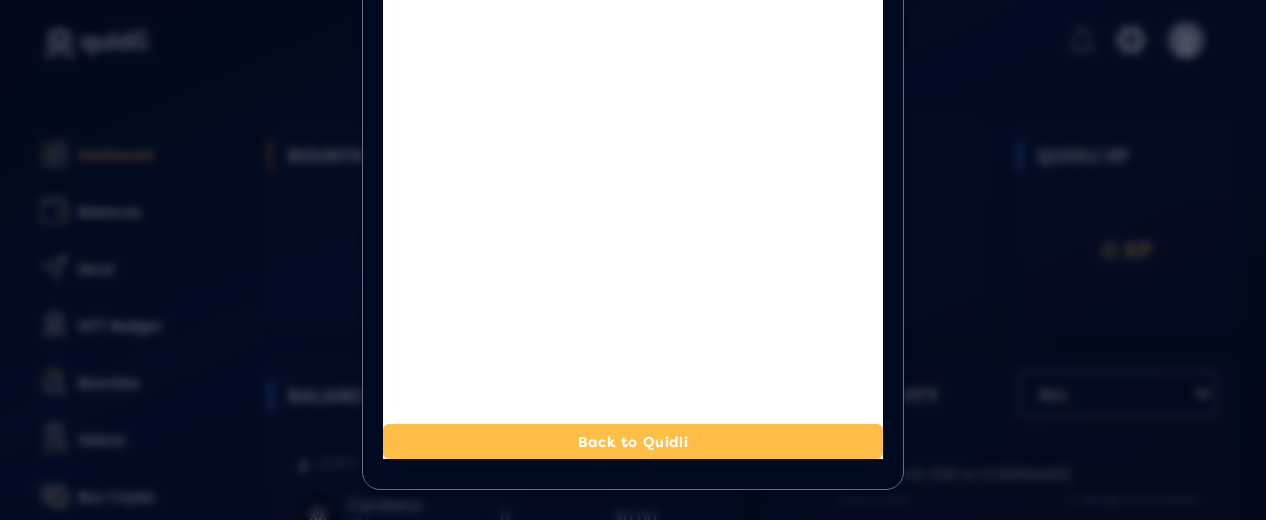 scroll, scrollTop: 357, scrollLeft: 0, axis: vertical 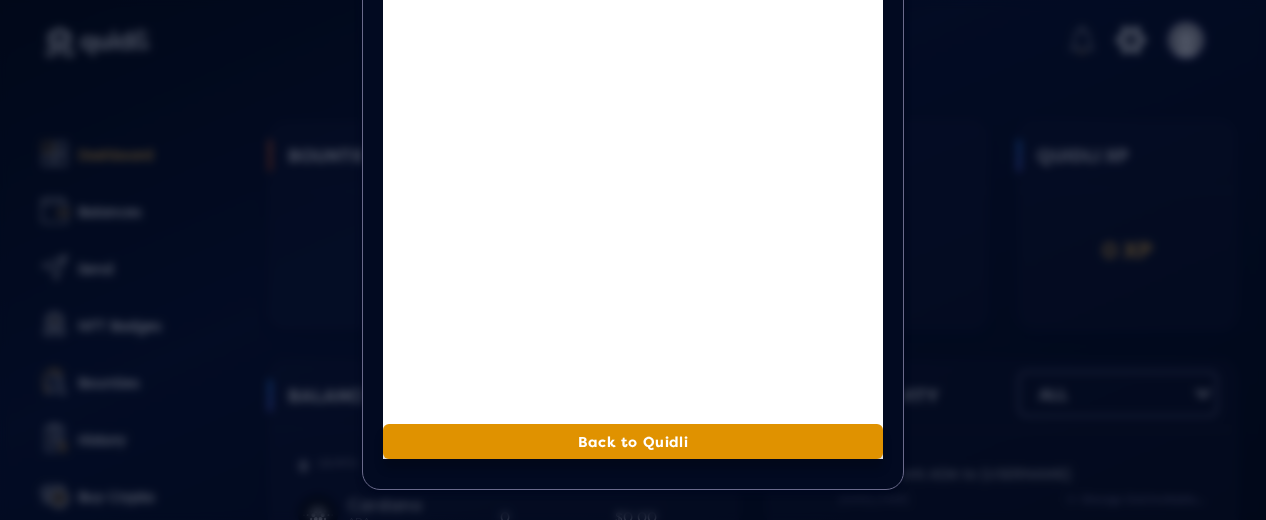 click on "Back to Quidli" at bounding box center (633, 441) 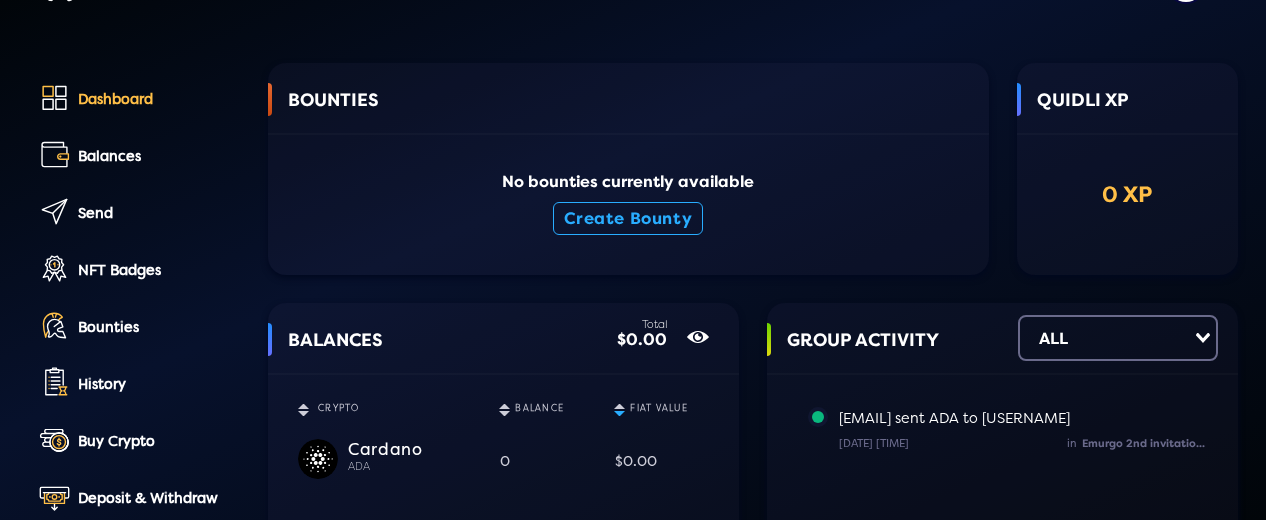 scroll, scrollTop: 0, scrollLeft: 0, axis: both 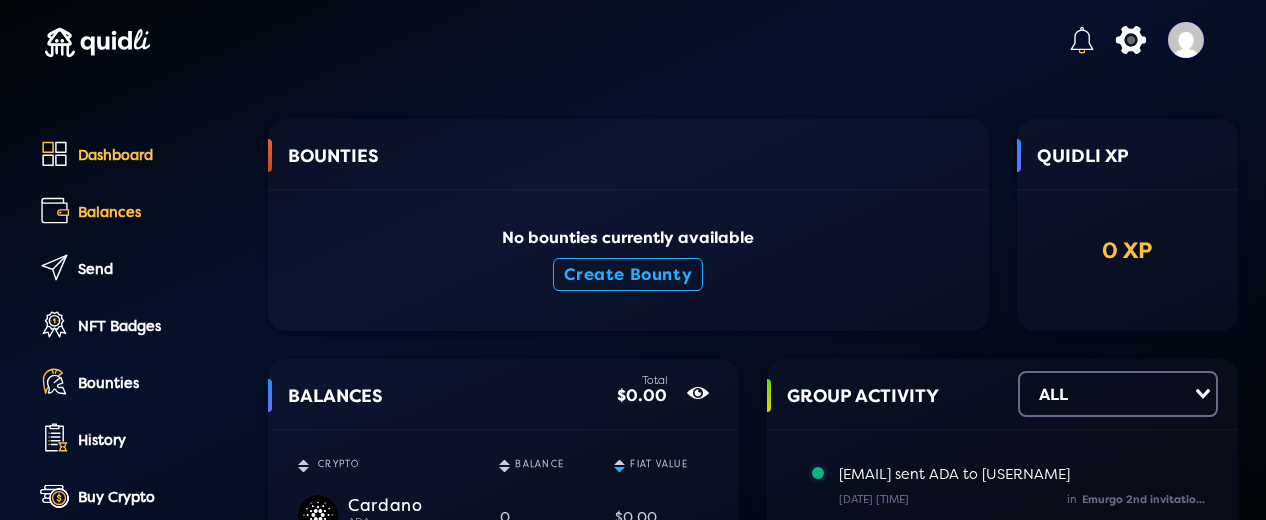 click on "Balances" 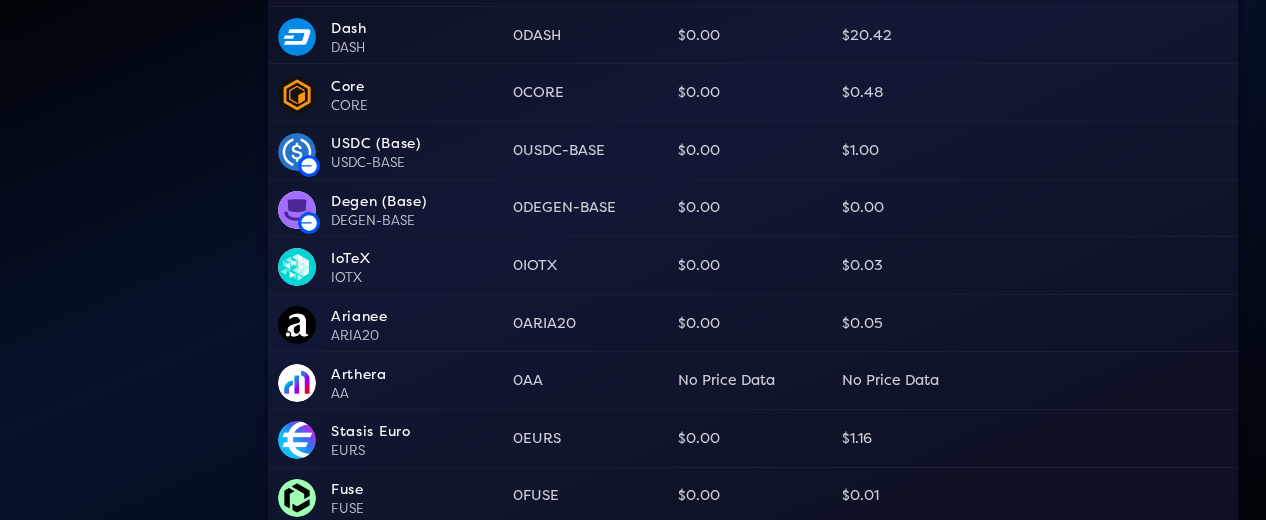 scroll, scrollTop: 2700, scrollLeft: 0, axis: vertical 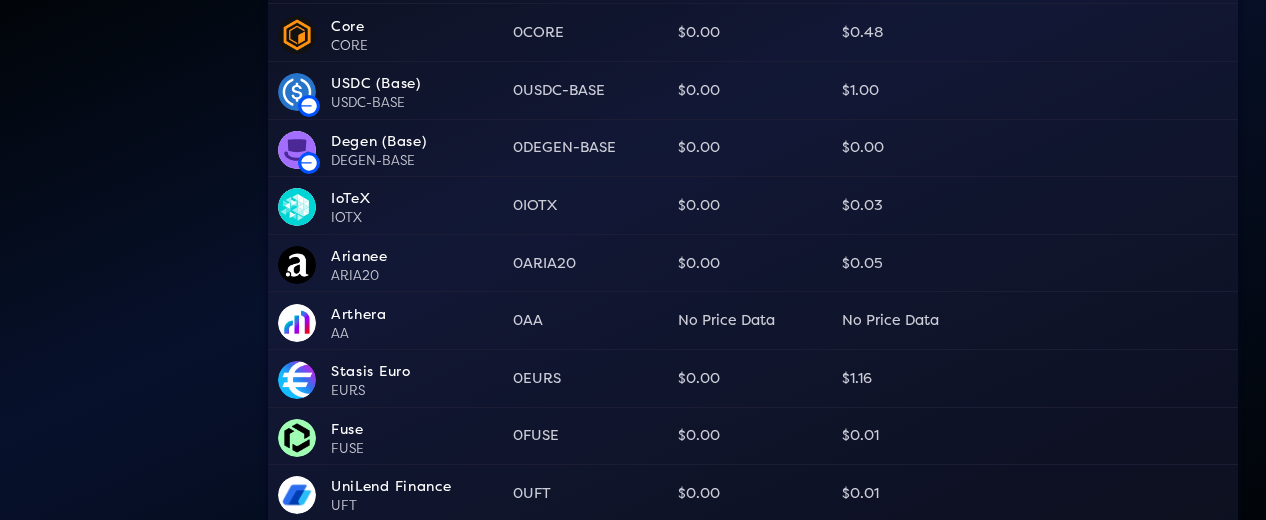 click on "USDC (Base)" at bounding box center [417, 83] 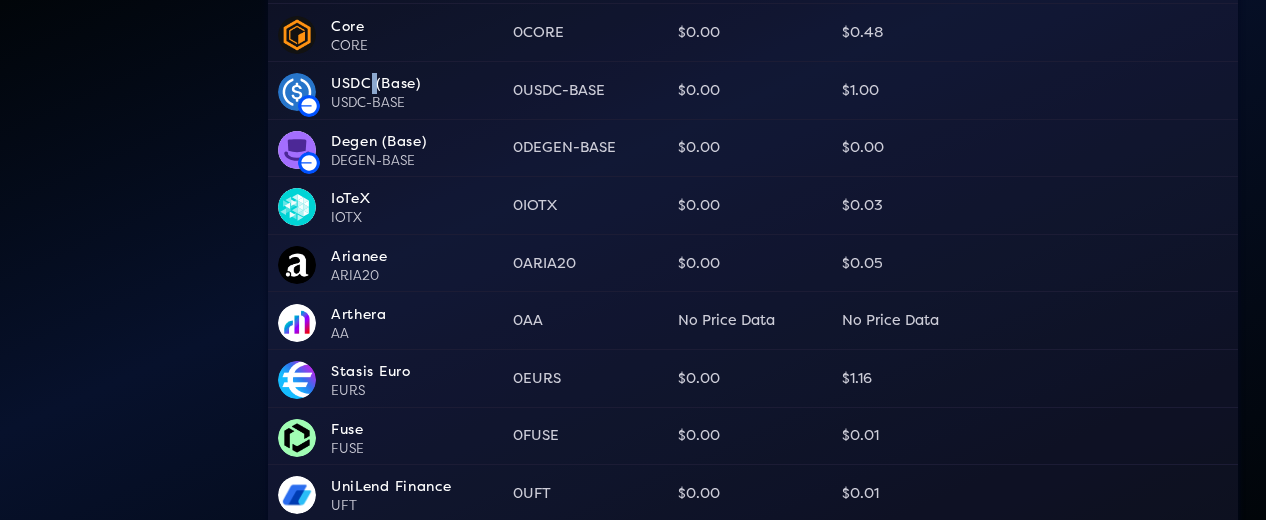 click on "USDC (Base)" at bounding box center (417, 83) 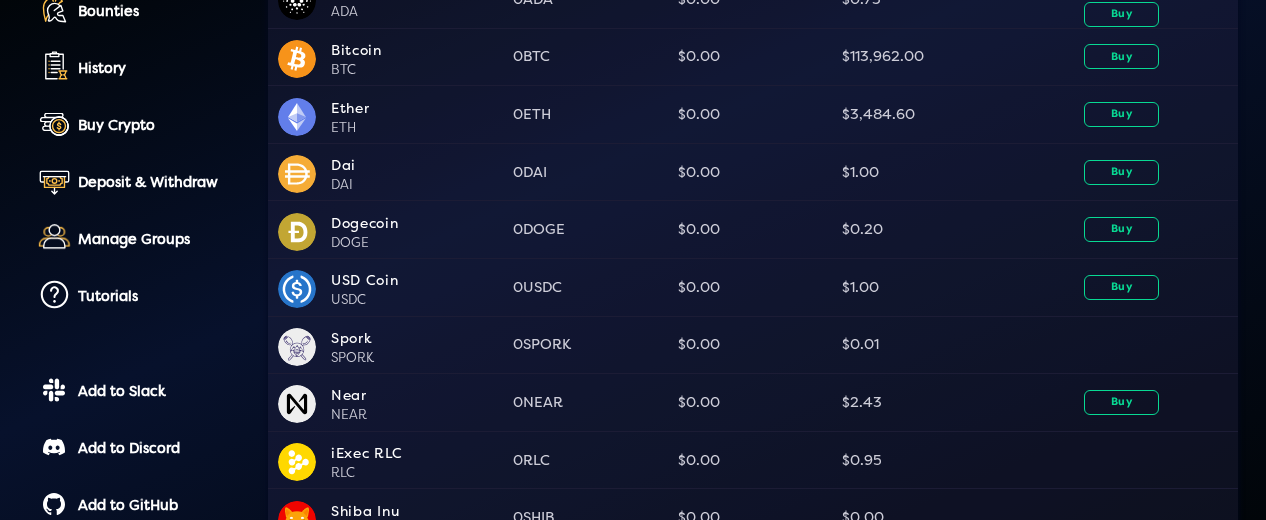 scroll, scrollTop: 0, scrollLeft: 0, axis: both 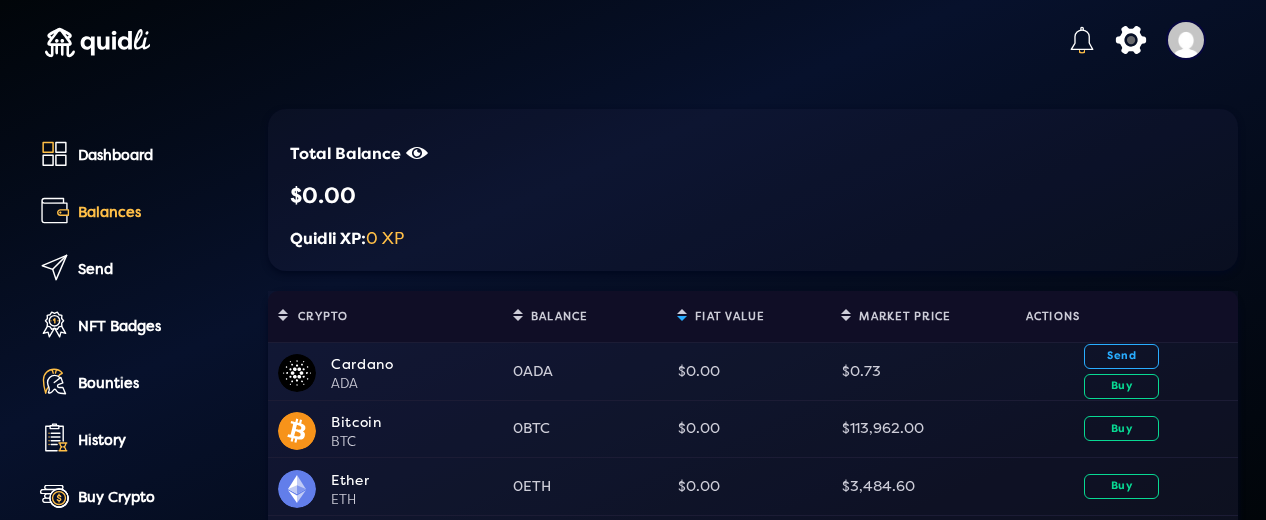 click at bounding box center (1186, 40) 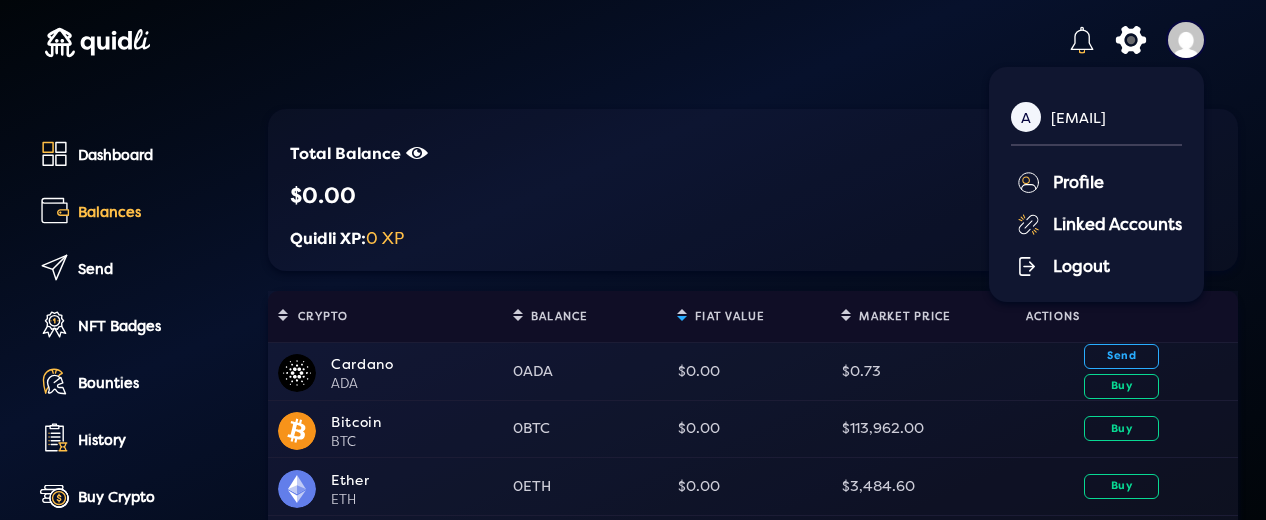 click on "Logout" 